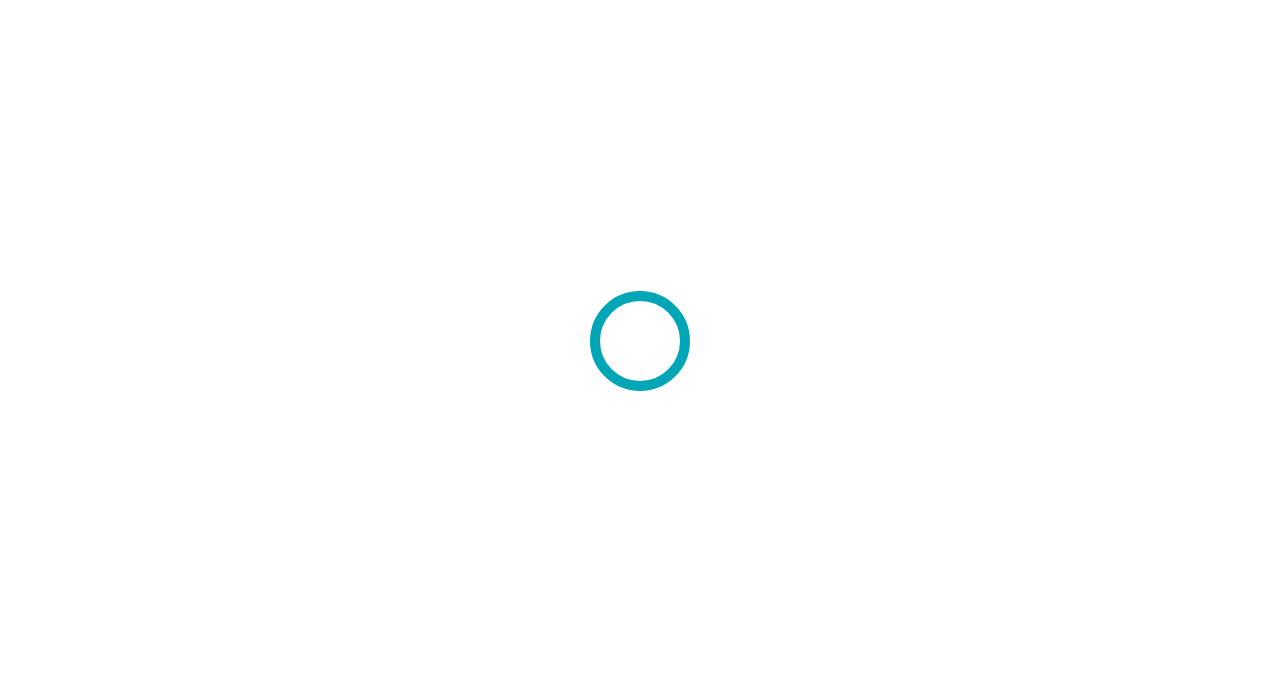 scroll, scrollTop: 0, scrollLeft: 0, axis: both 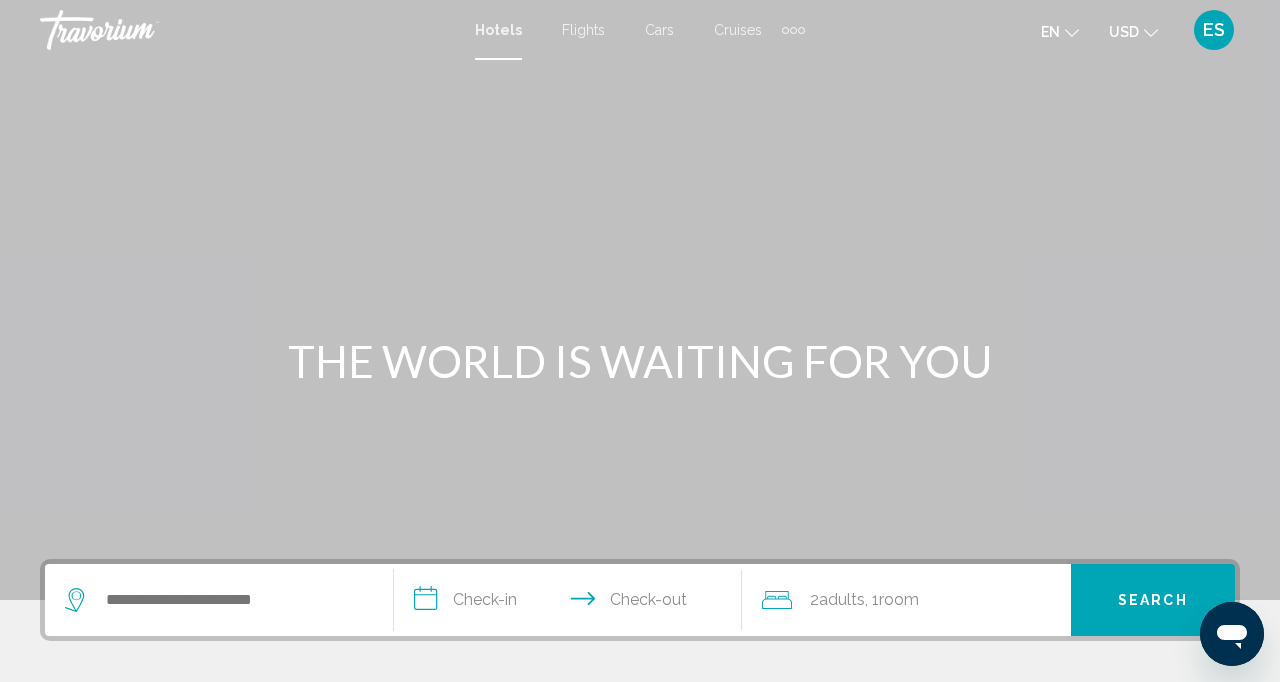 click on "USD" 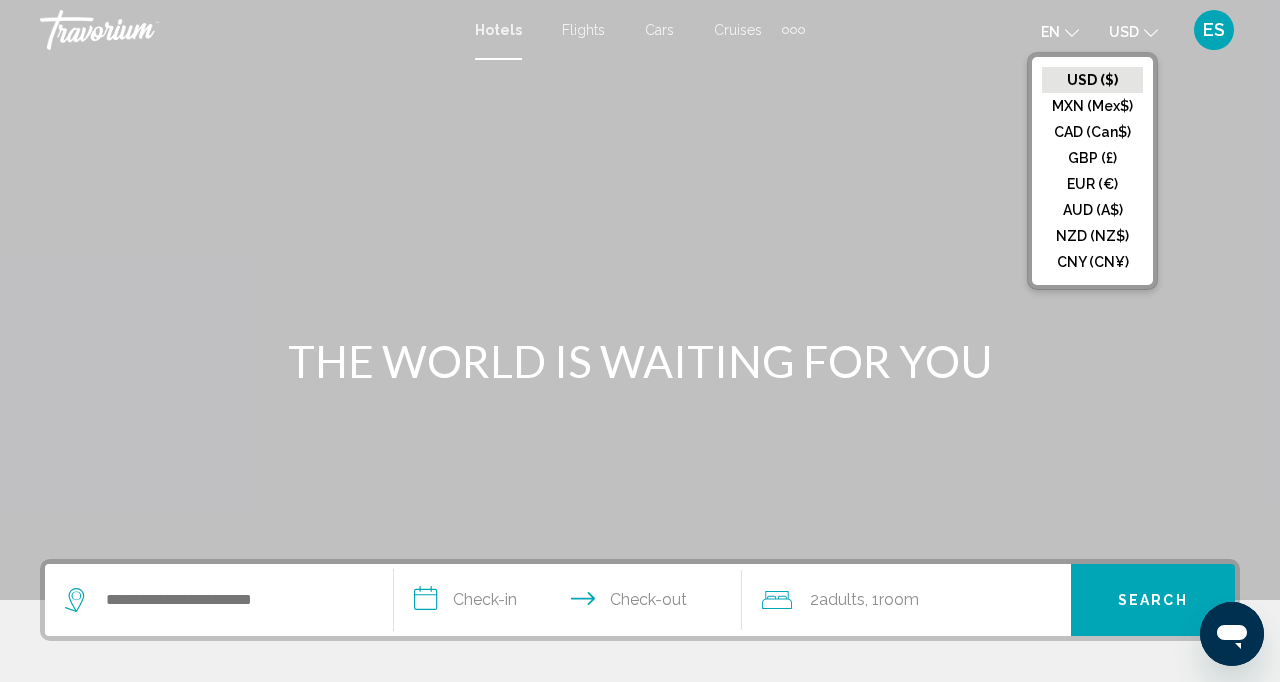 click on "EUR (€)" 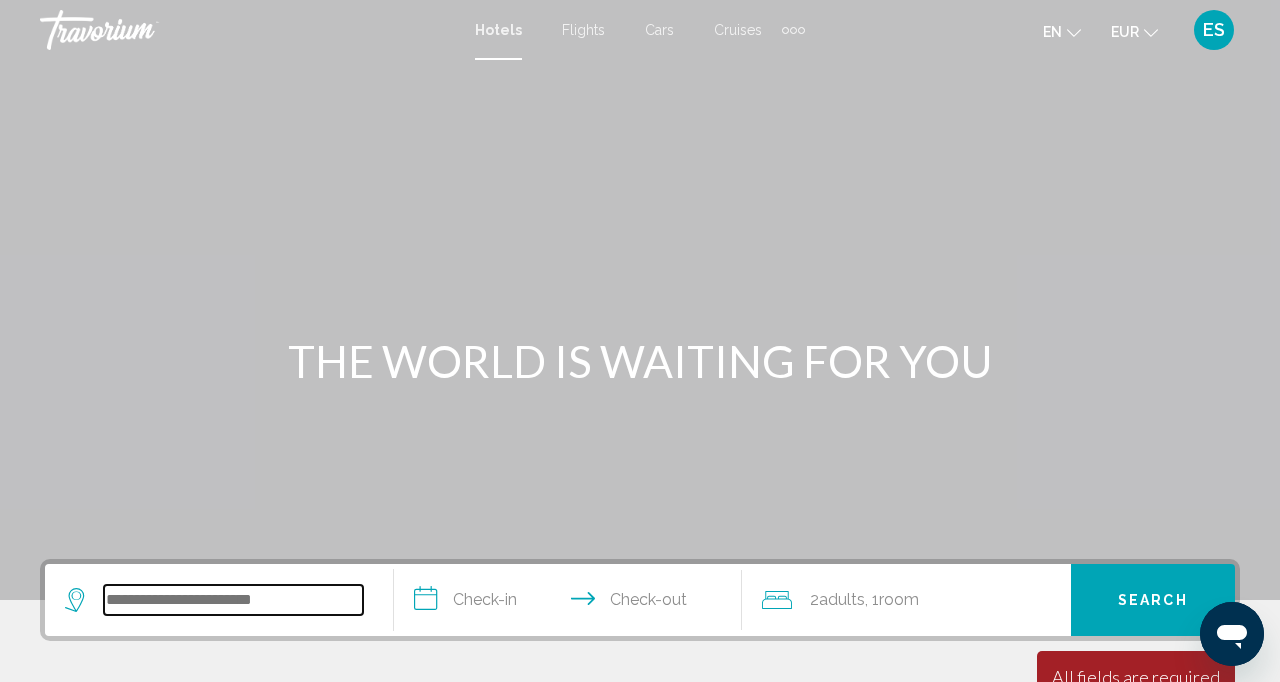 click at bounding box center (233, 600) 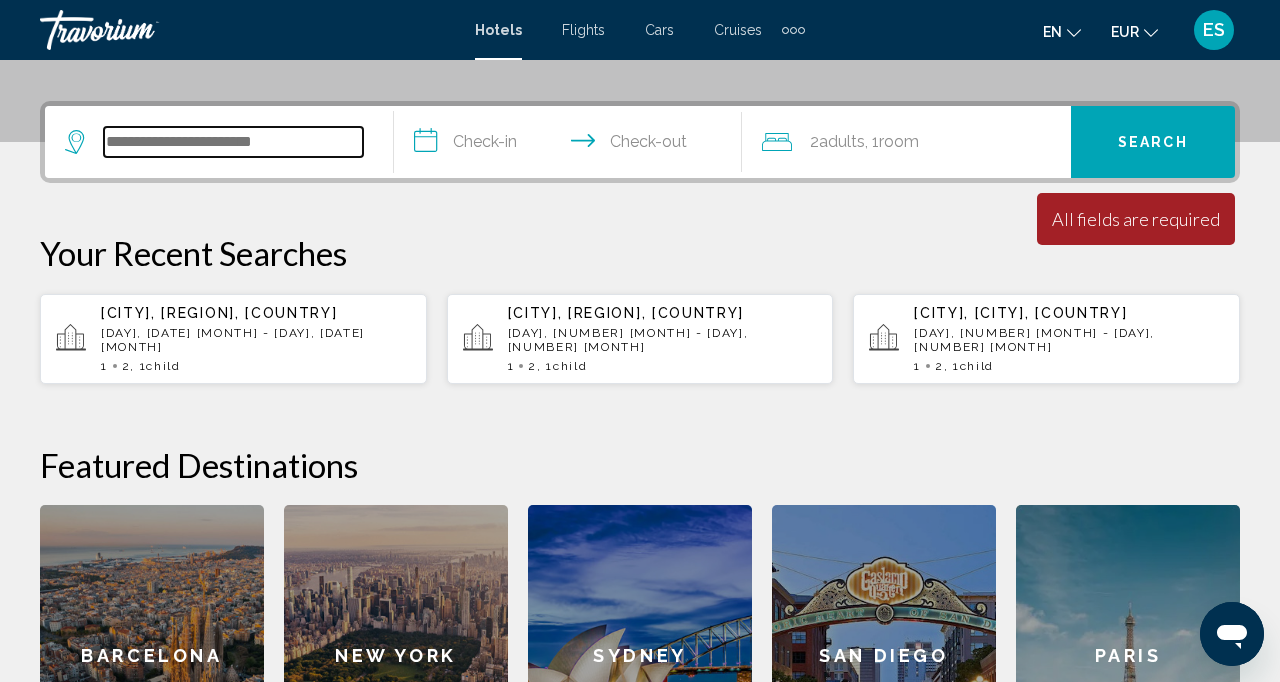 scroll, scrollTop: 494, scrollLeft: 0, axis: vertical 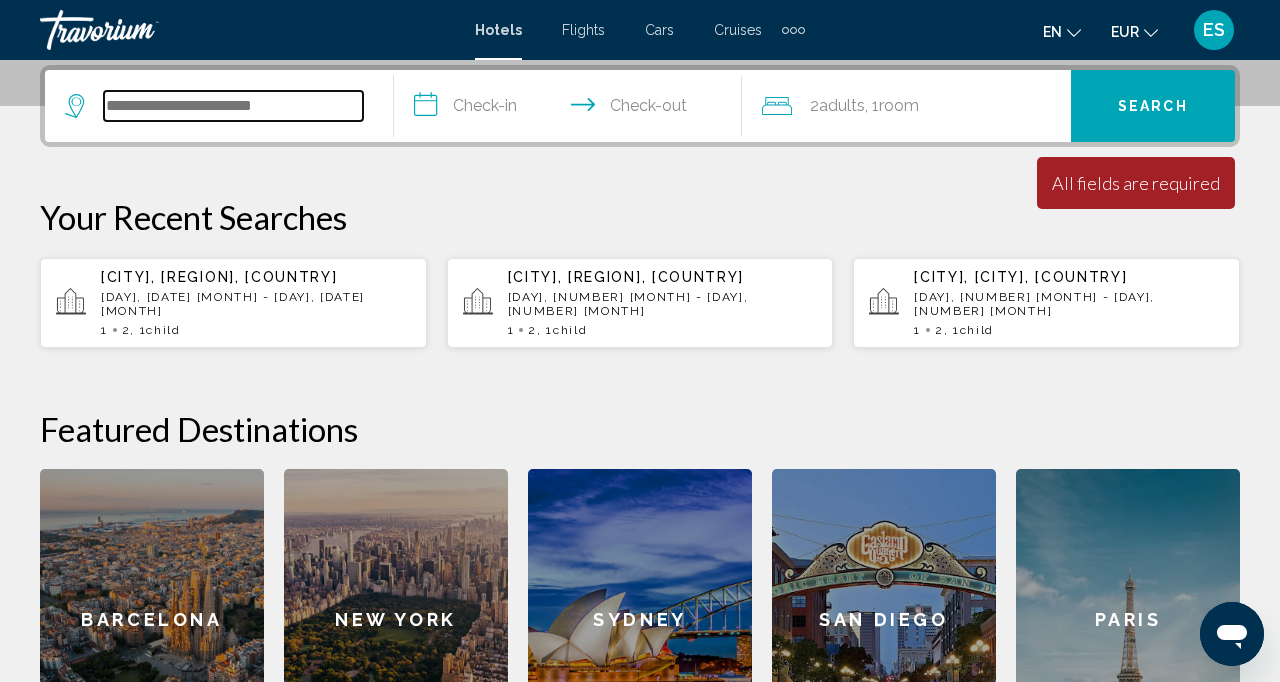 click at bounding box center [233, 106] 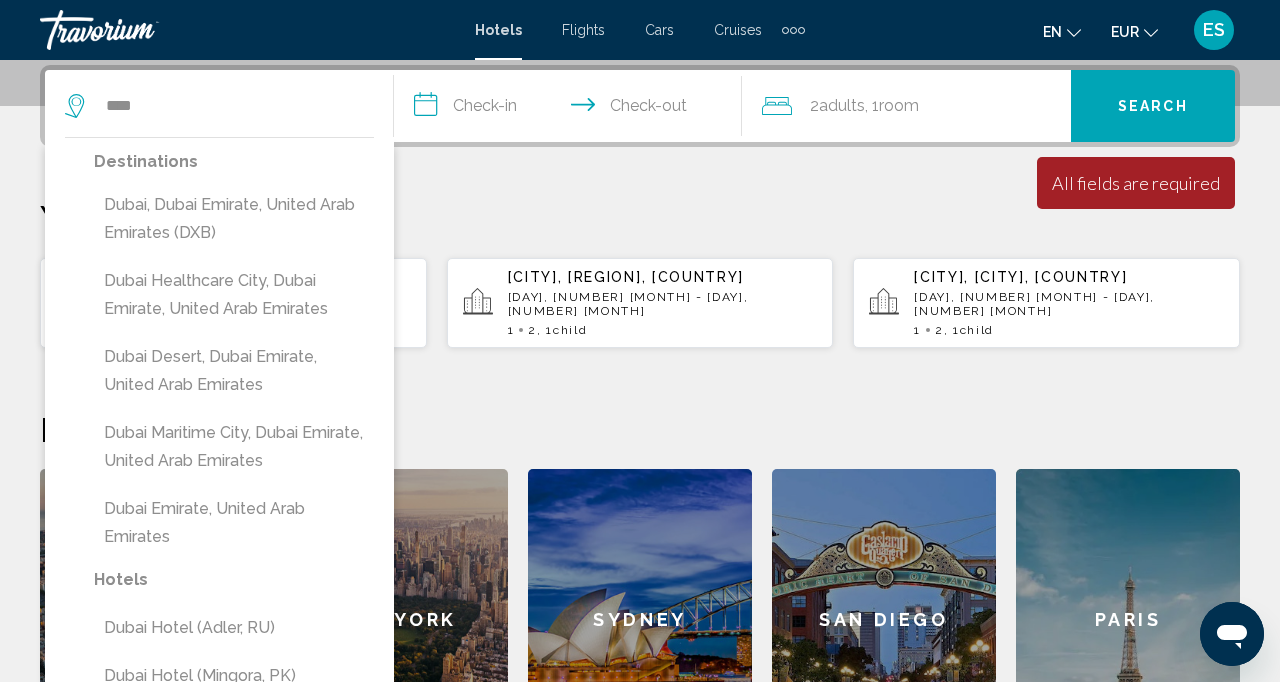 click on "Dubai, Dubai Emirate, United Arab Emirates (DXB)" at bounding box center (234, 219) 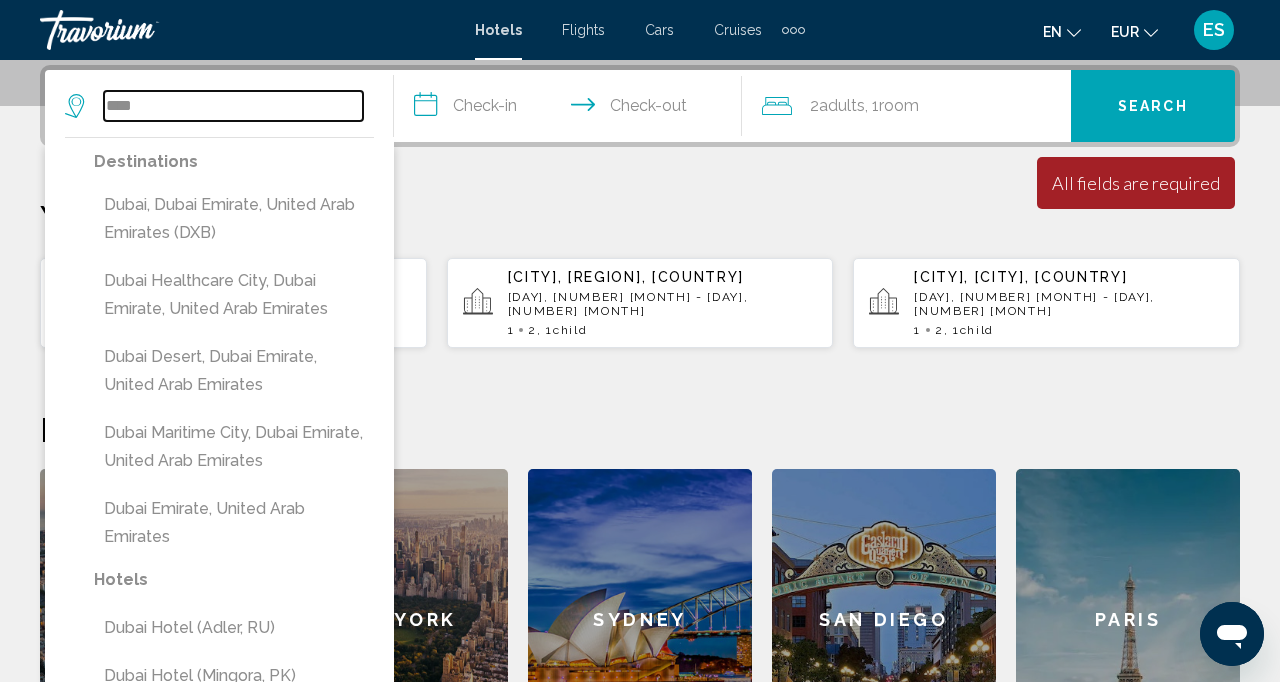 type on "**********" 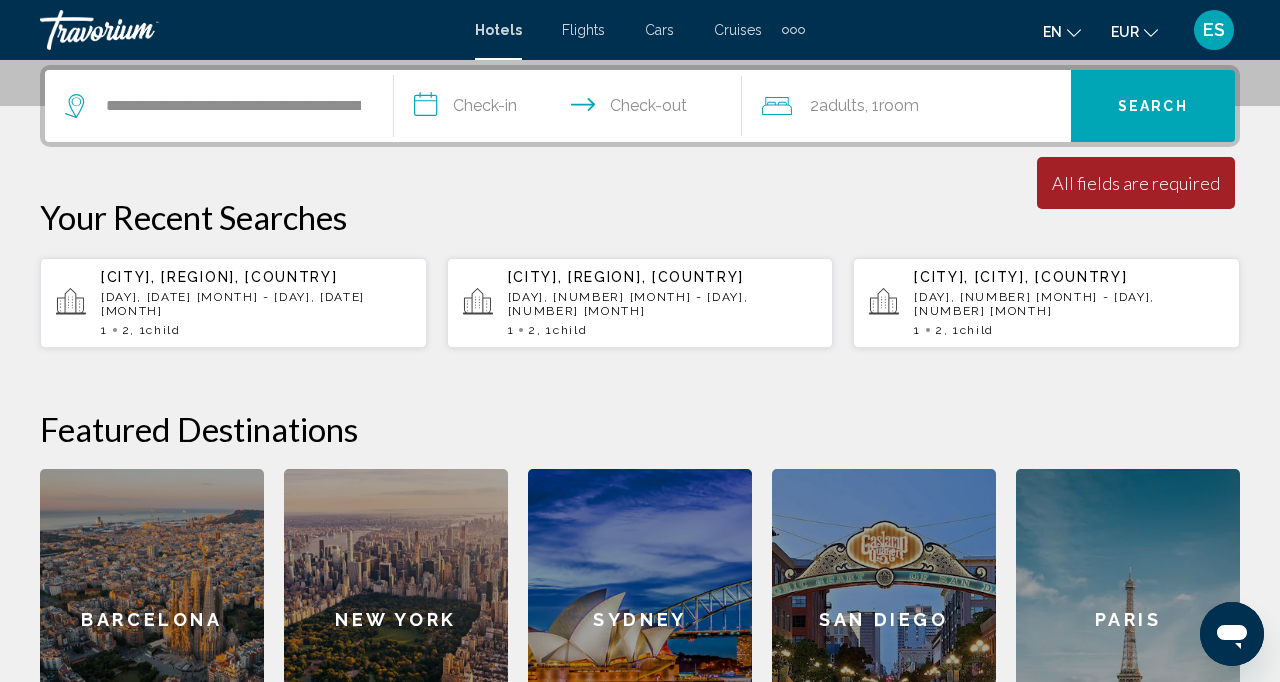 click on "**********" at bounding box center [572, 109] 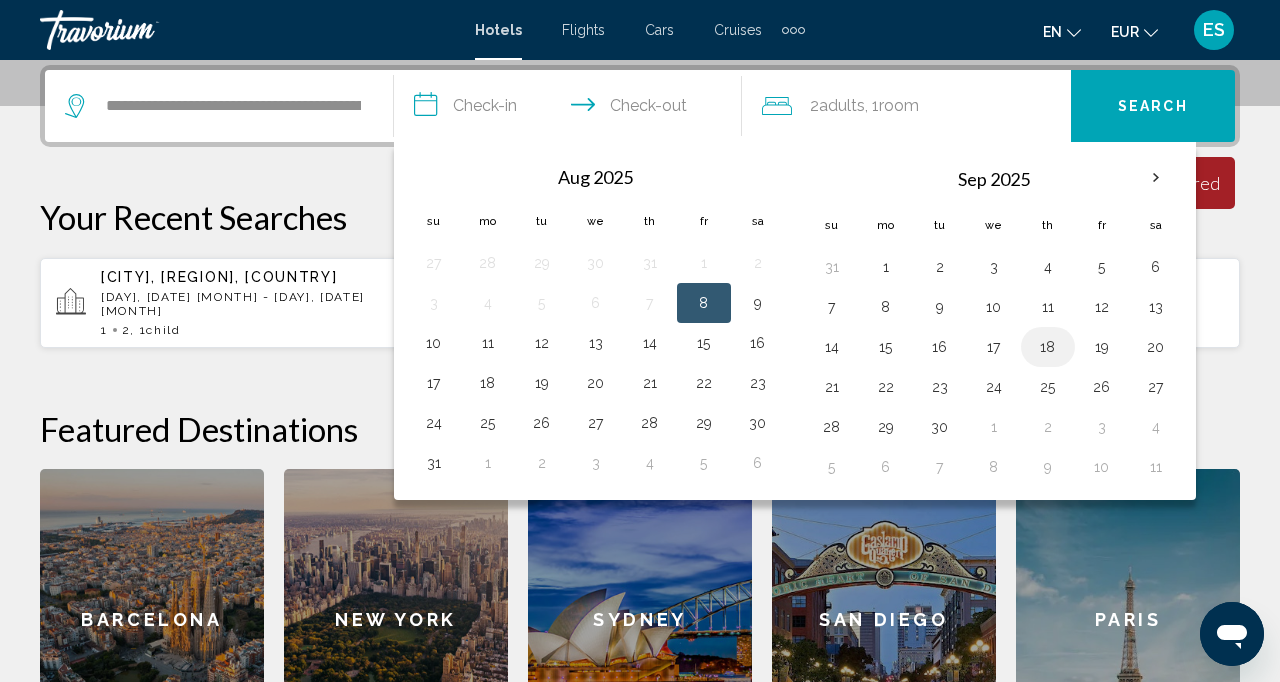 click on "18" at bounding box center (1048, 347) 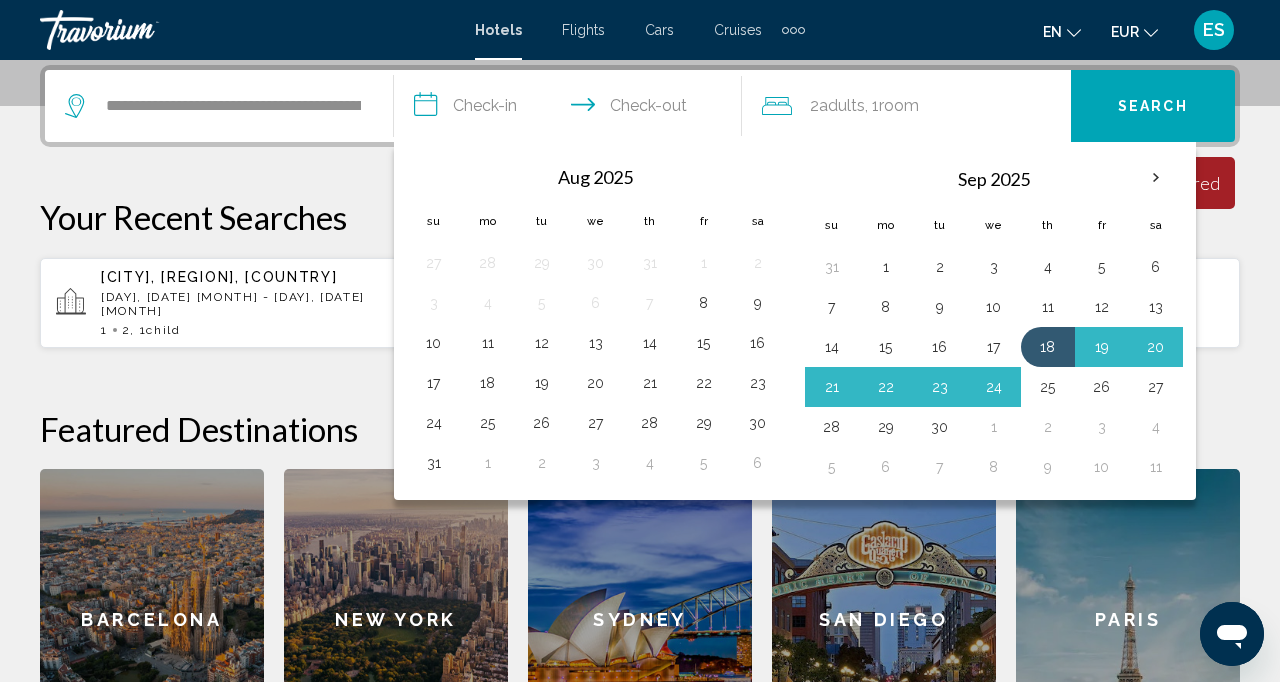 click on "25" at bounding box center [1048, 387] 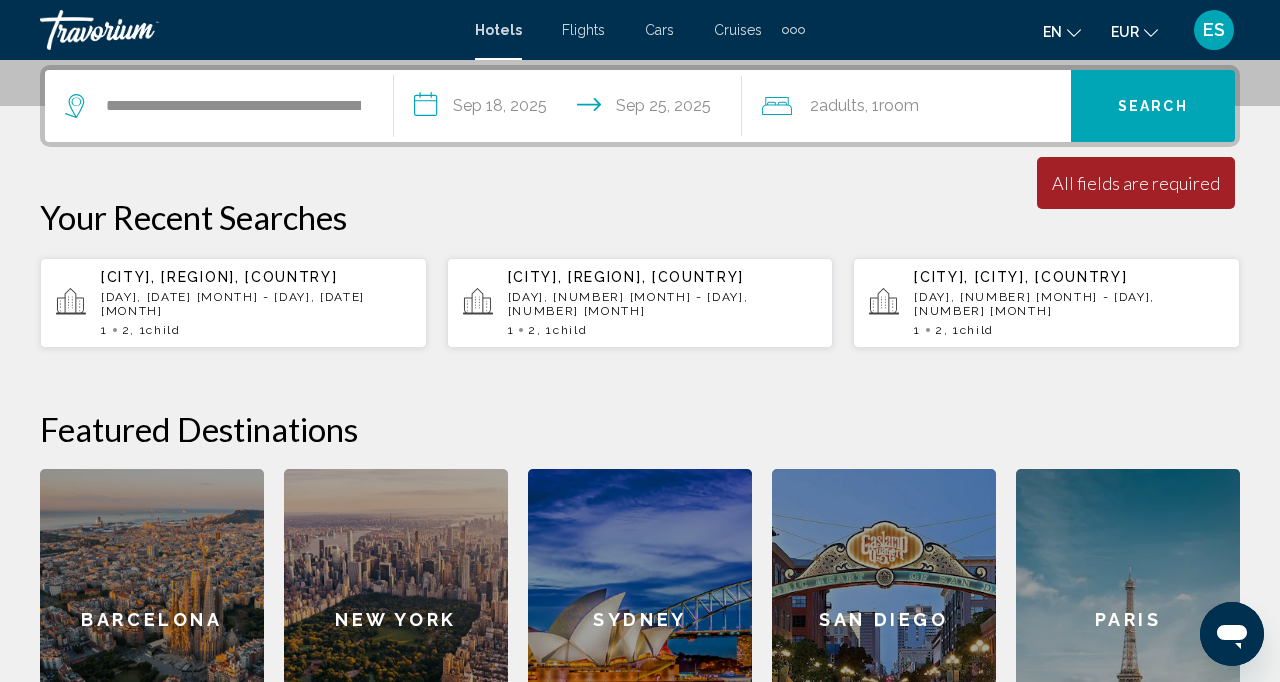 click on "Search" at bounding box center [1153, 107] 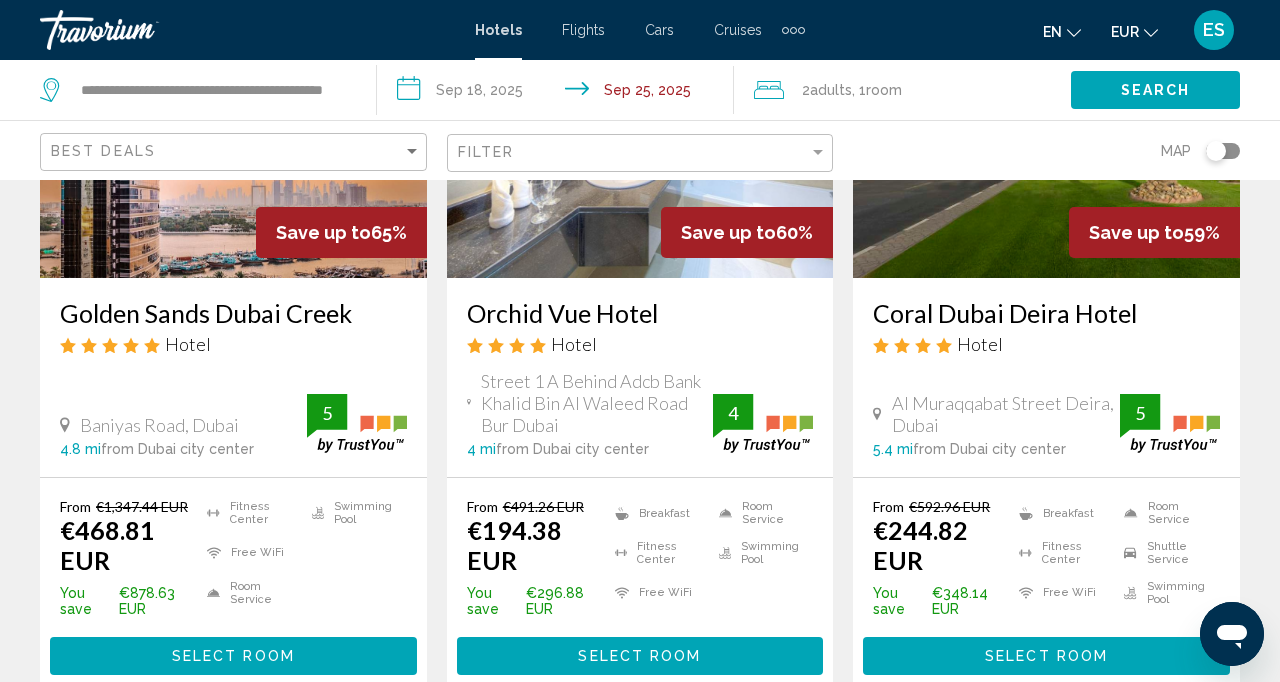 scroll, scrollTop: 1088, scrollLeft: 0, axis: vertical 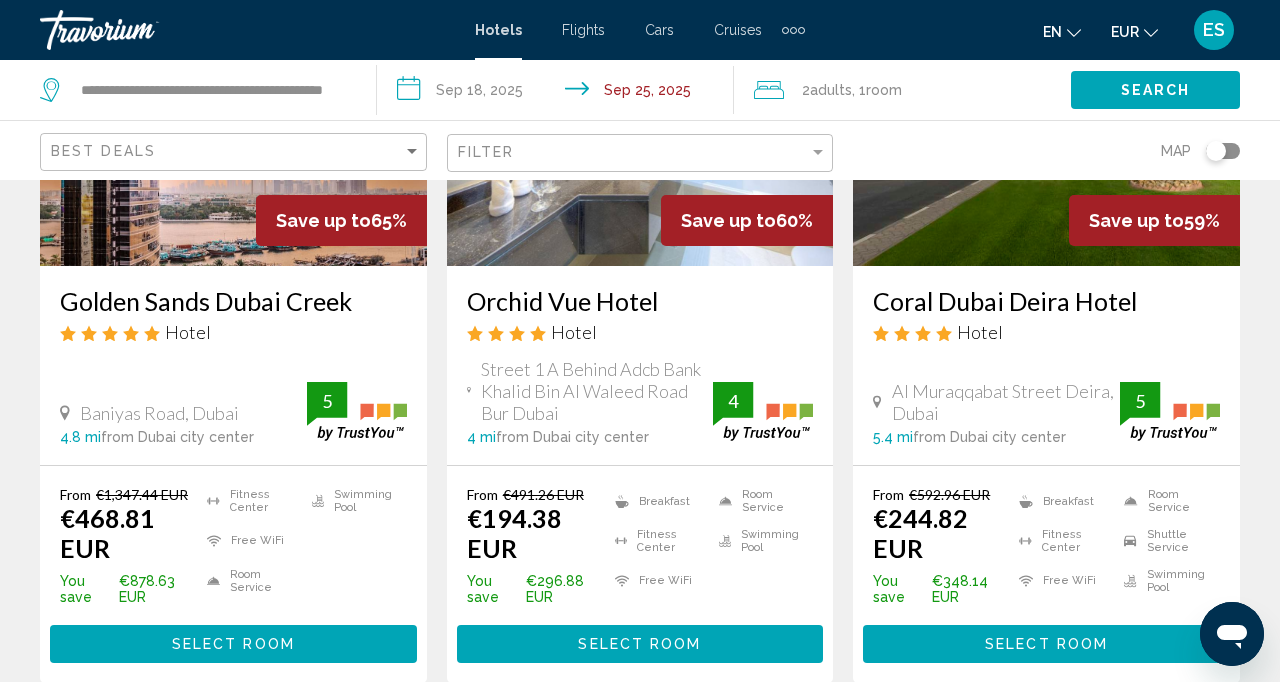 click on "5" at bounding box center (327, 401) 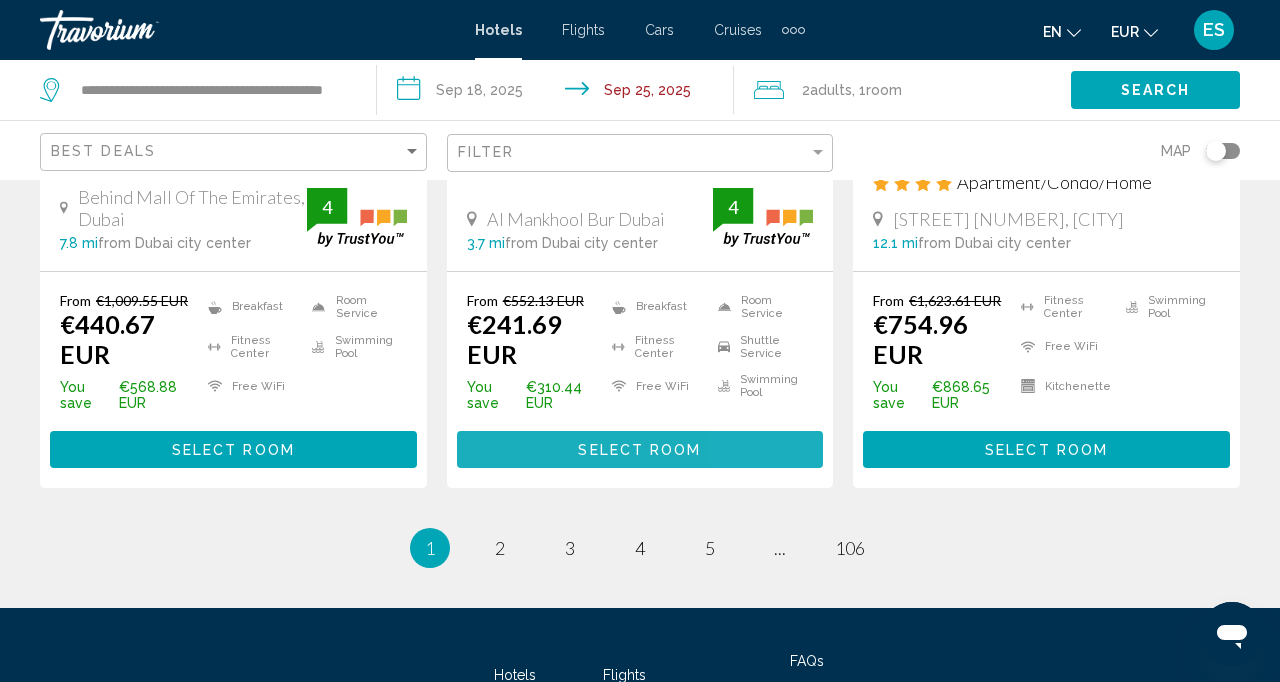 scroll, scrollTop: 2758, scrollLeft: 0, axis: vertical 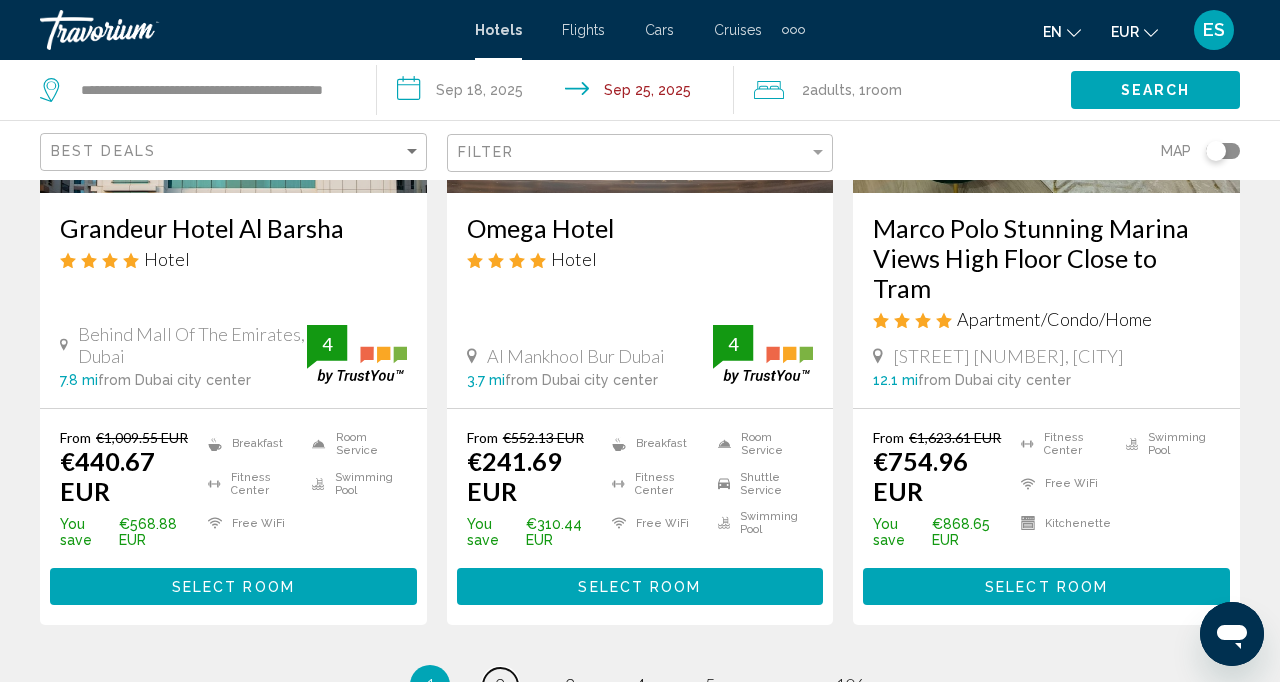 click on "2" at bounding box center [500, 685] 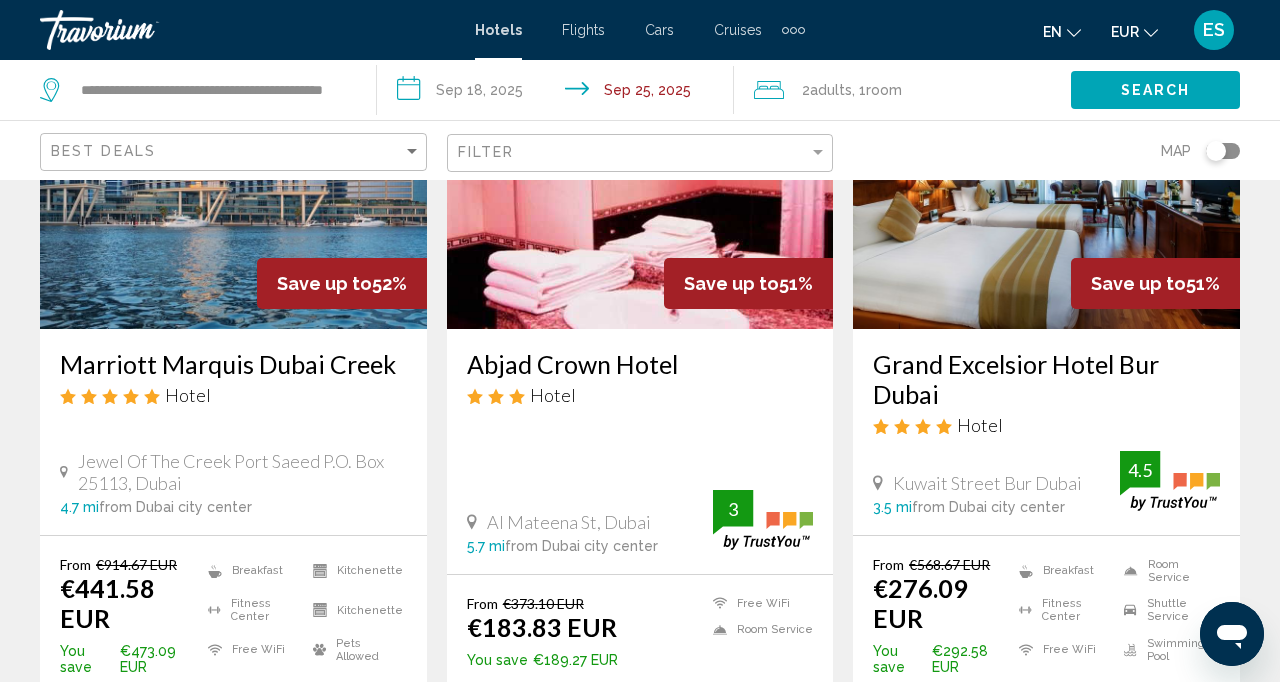 scroll, scrollTop: 1019, scrollLeft: 0, axis: vertical 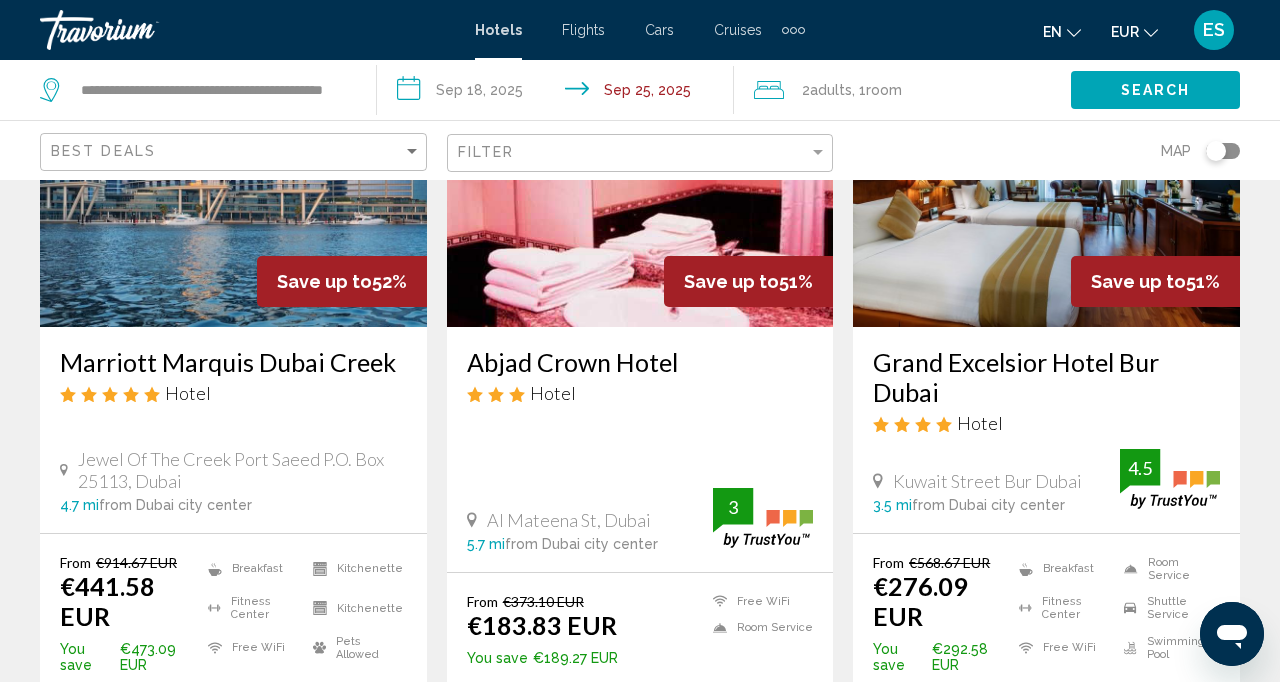 click on "Marriott Marquis Dubai Creek" at bounding box center [233, 362] 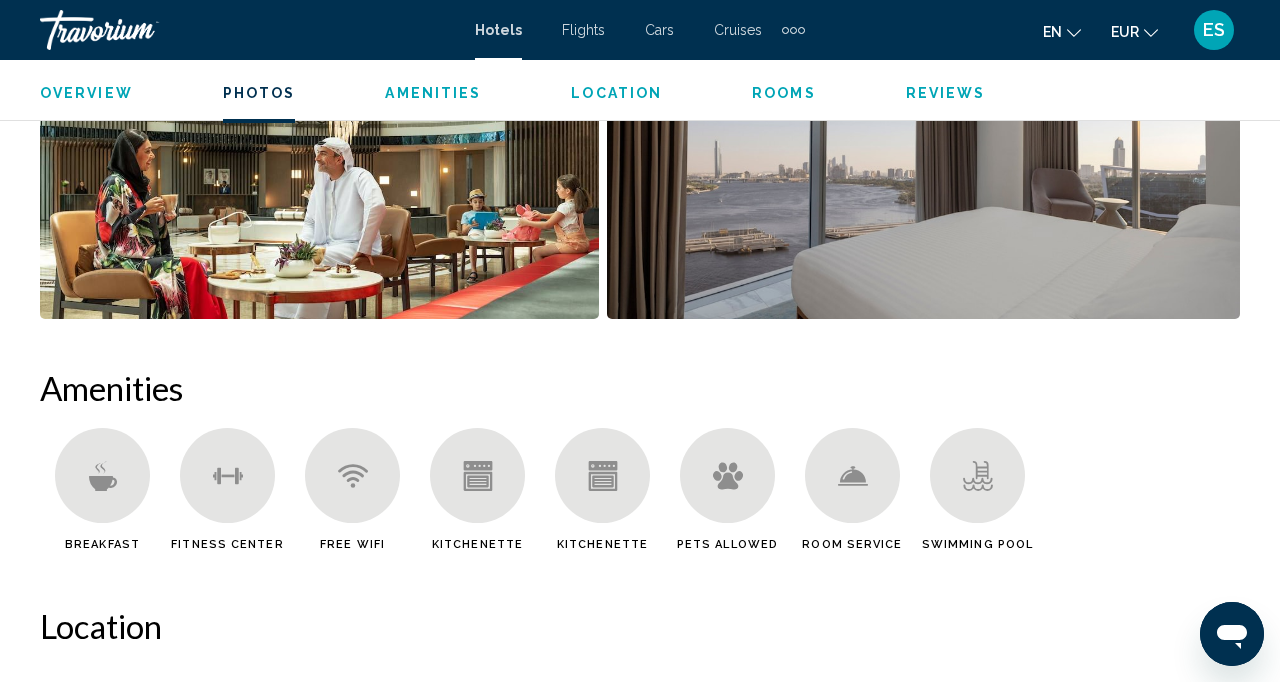 scroll, scrollTop: 1658, scrollLeft: 0, axis: vertical 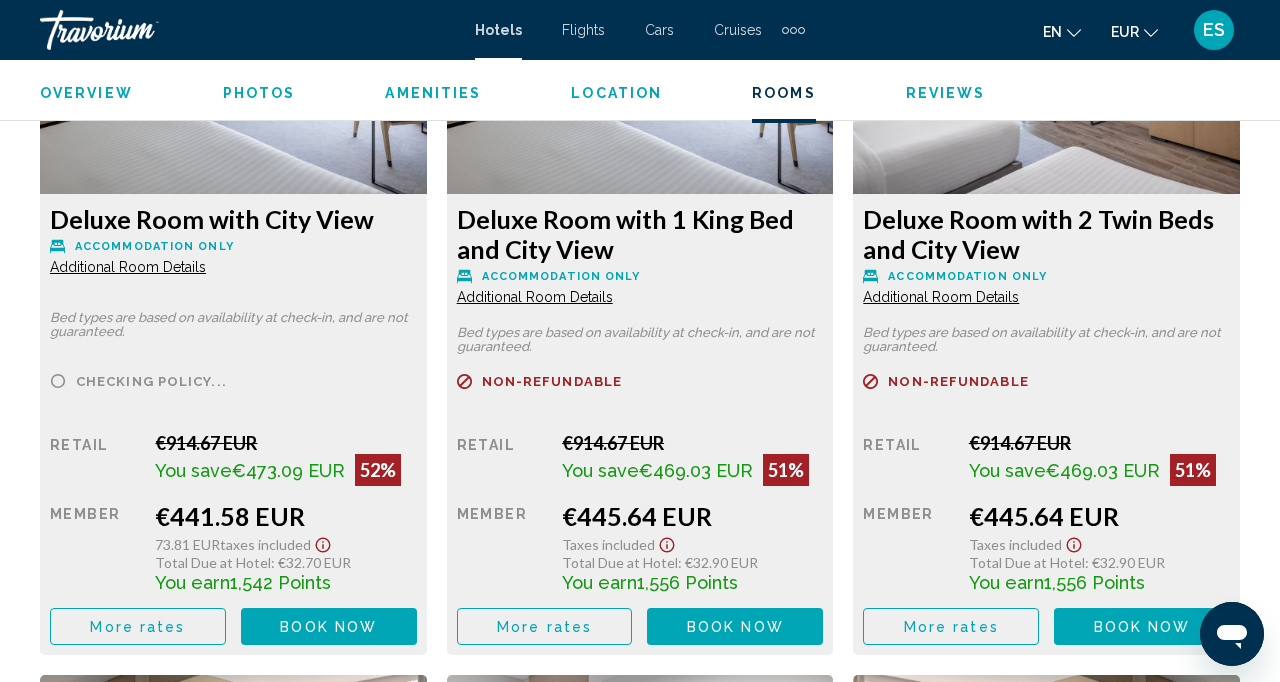click on "More rates" at bounding box center [138, 626] 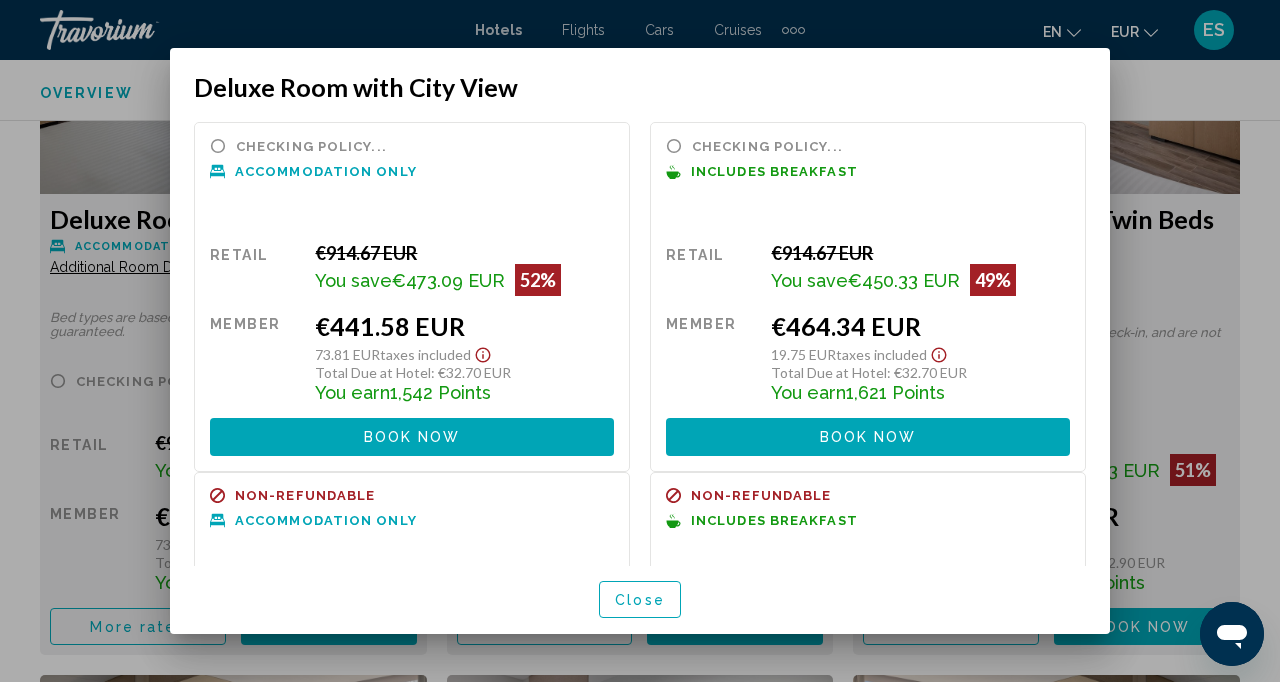 scroll, scrollTop: 0, scrollLeft: 0, axis: both 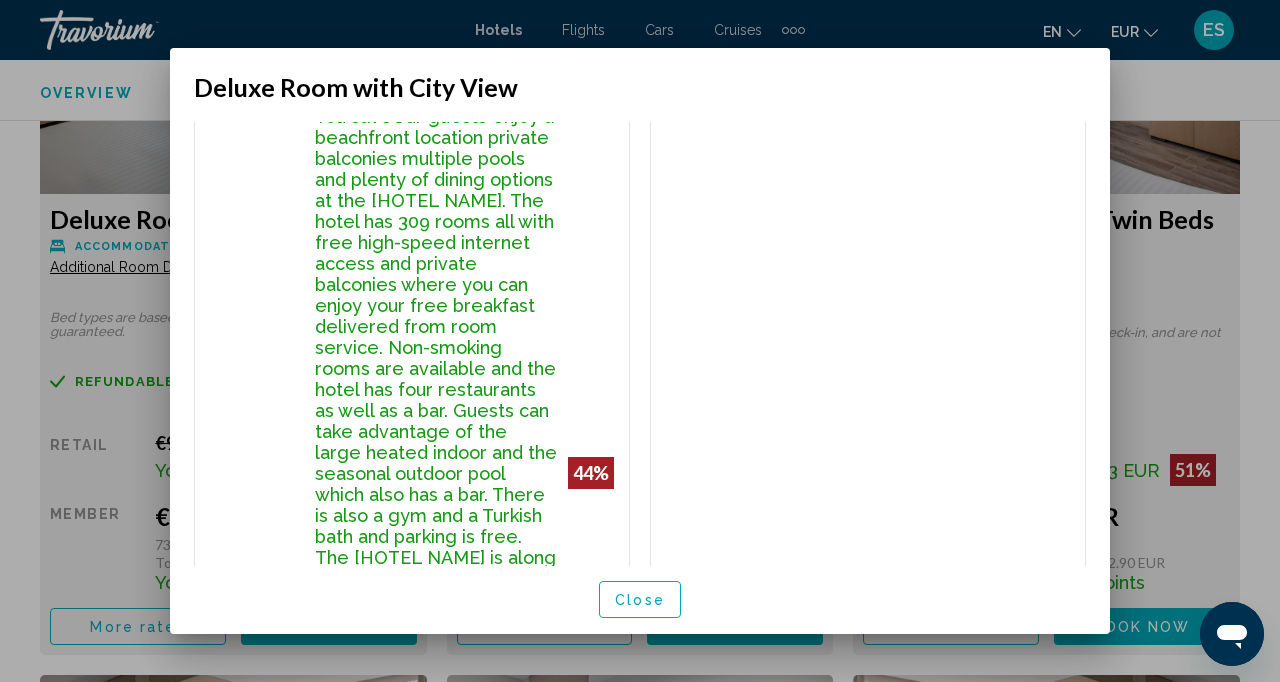 click on "Close" at bounding box center (640, 600) 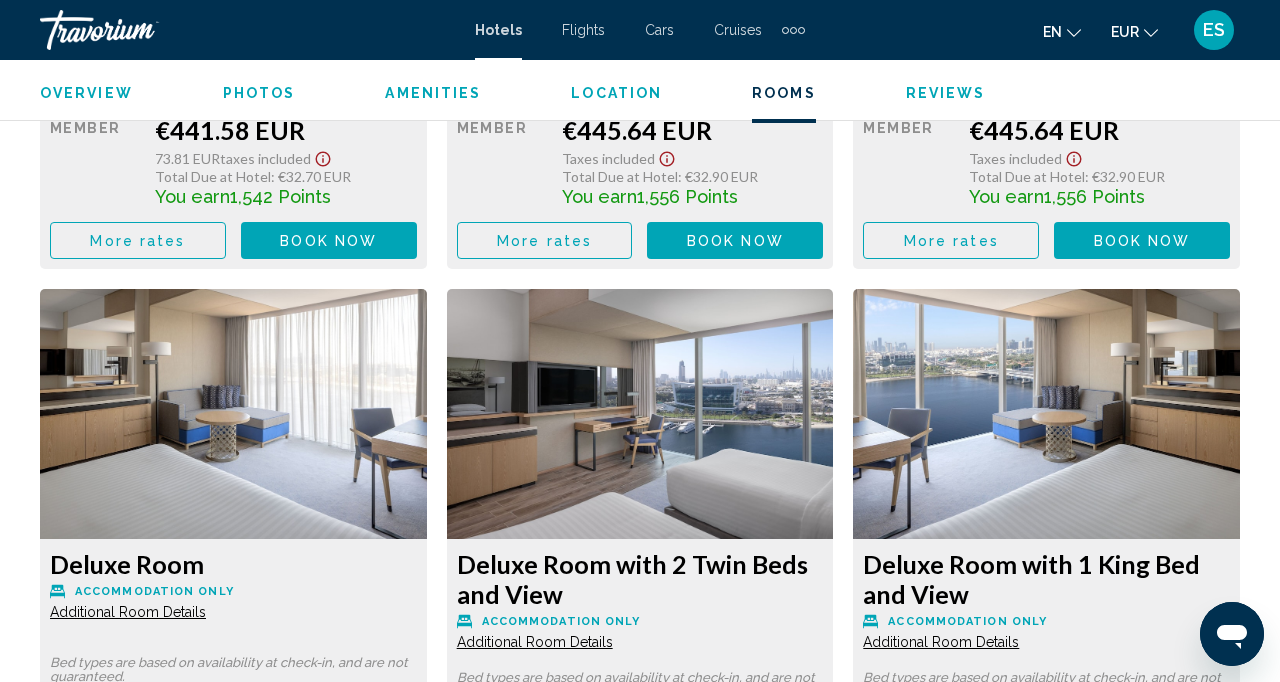 scroll, scrollTop: 3558, scrollLeft: 0, axis: vertical 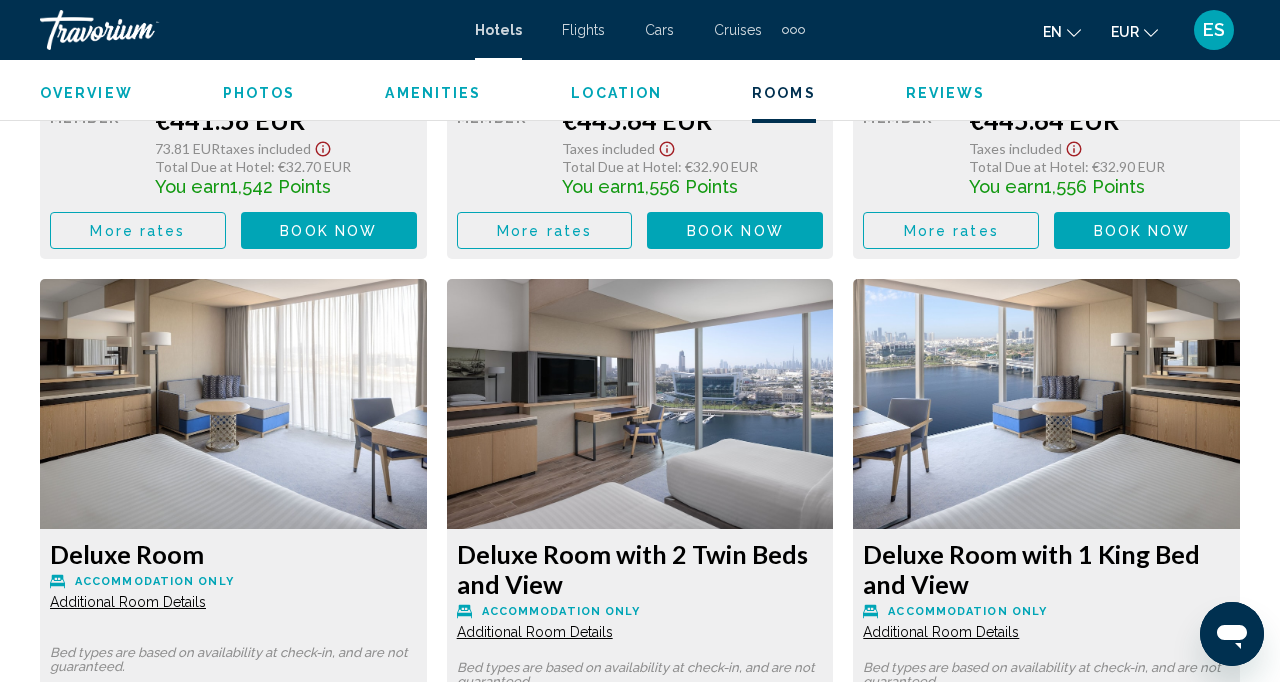 click on "Accommodation Only" at bounding box center (233, -150) 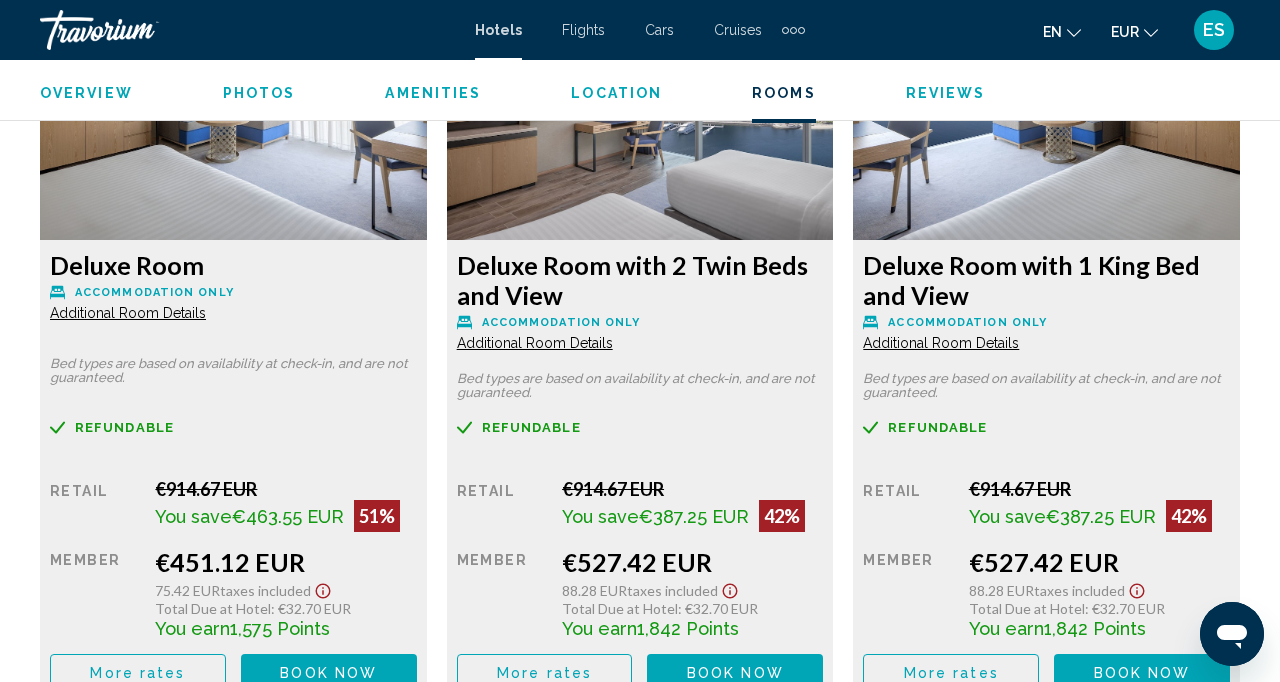 scroll, scrollTop: 3850, scrollLeft: 0, axis: vertical 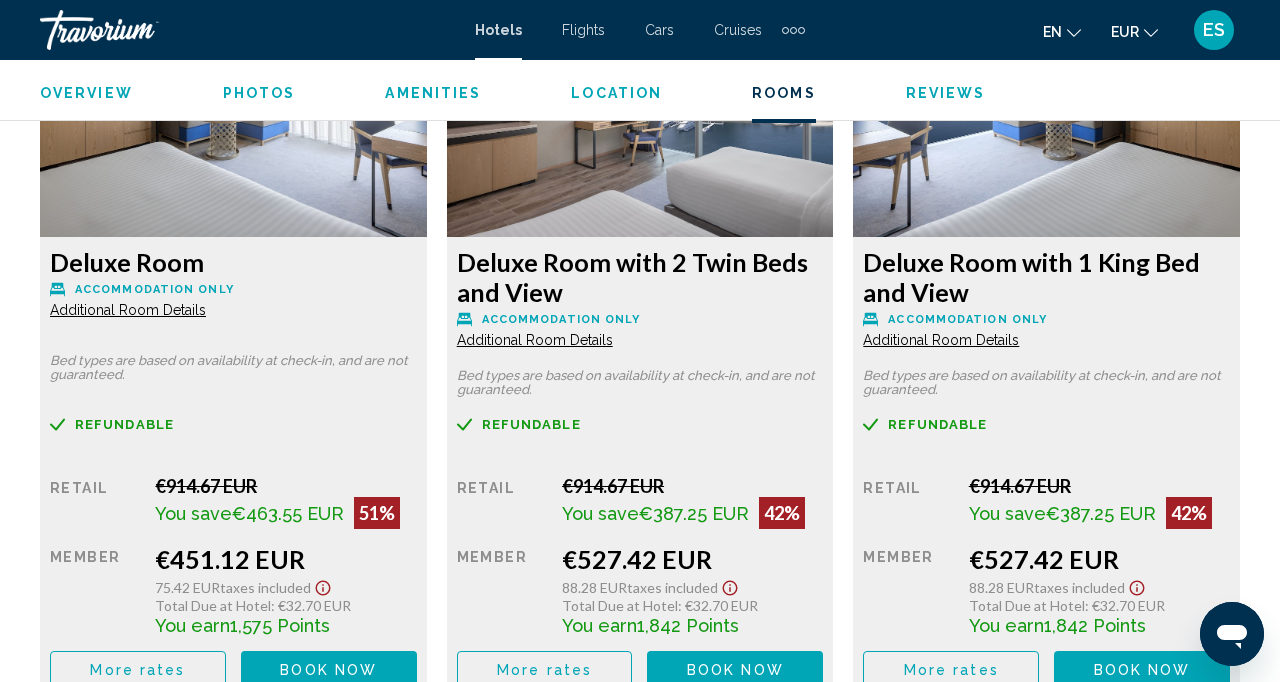 click on "More rates" at bounding box center [137, -61] 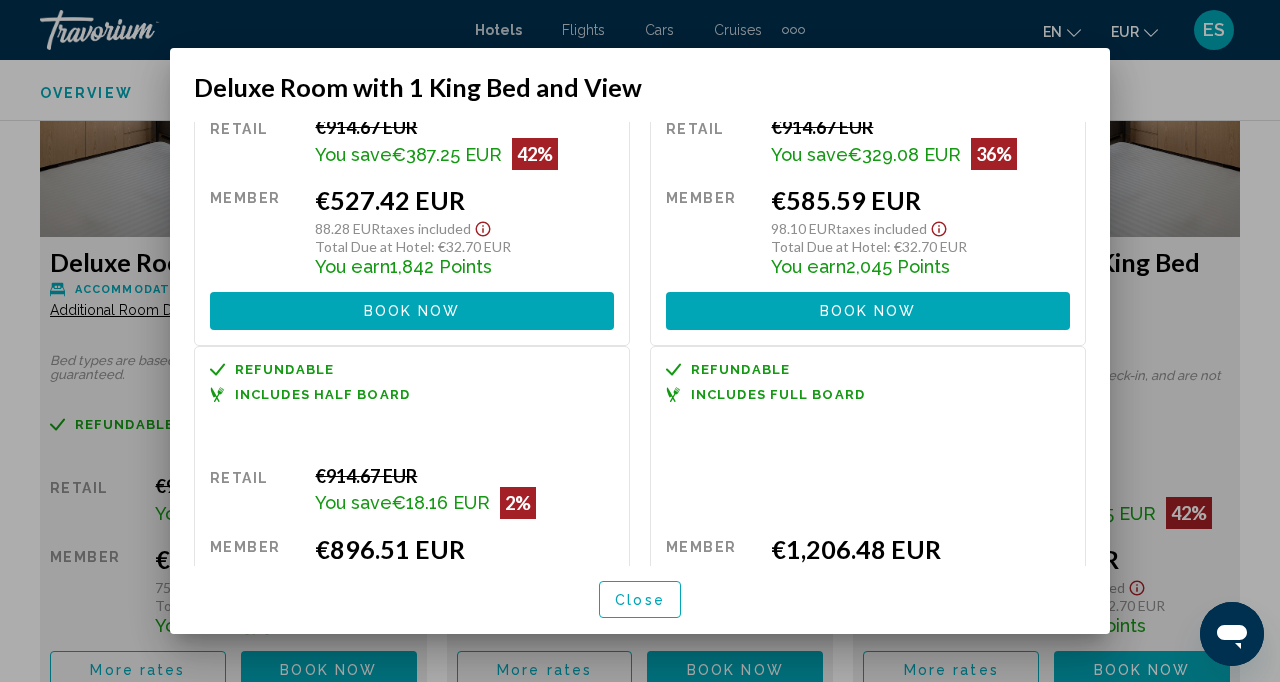 scroll, scrollTop: 0, scrollLeft: 0, axis: both 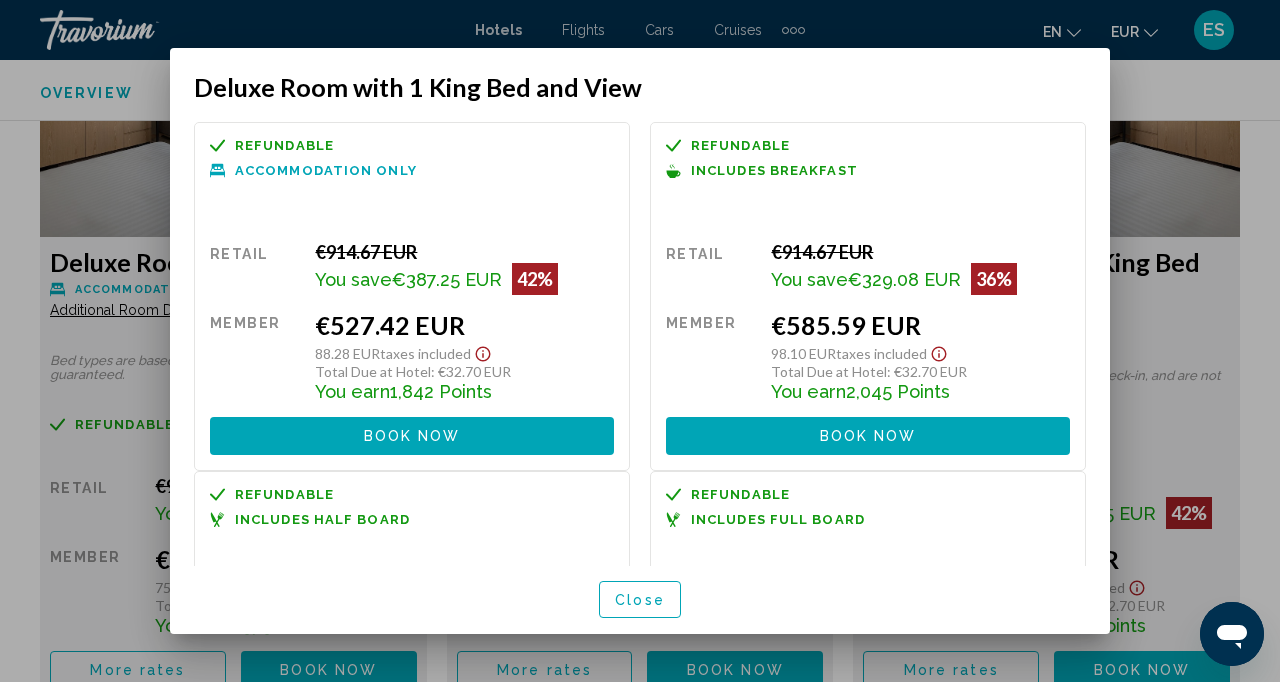 click on "Close" at bounding box center (640, 599) 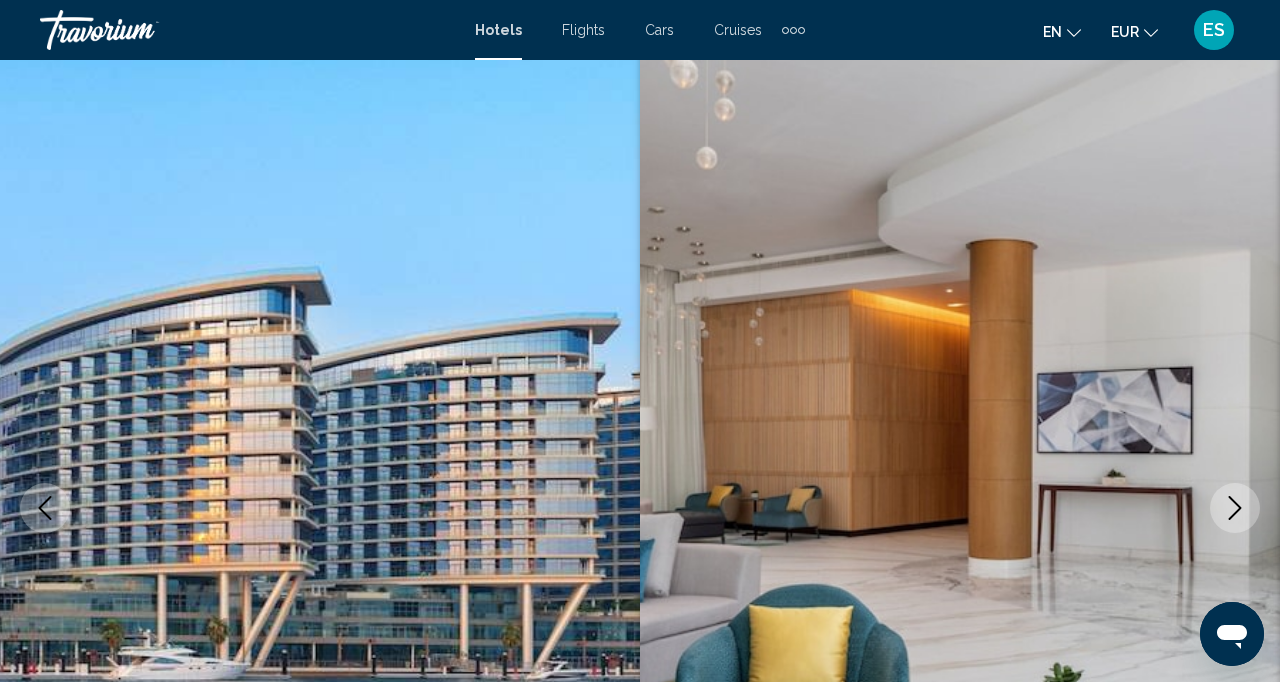 scroll, scrollTop: 0, scrollLeft: 0, axis: both 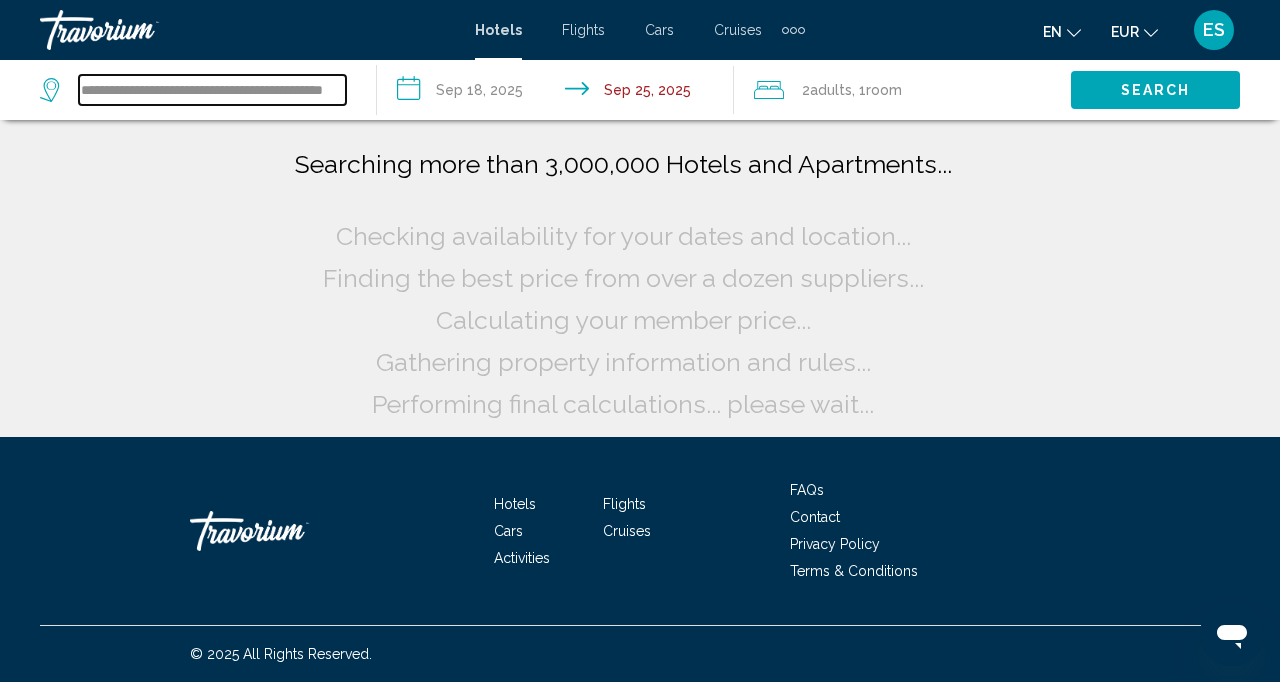 click on "**********" at bounding box center [212, 90] 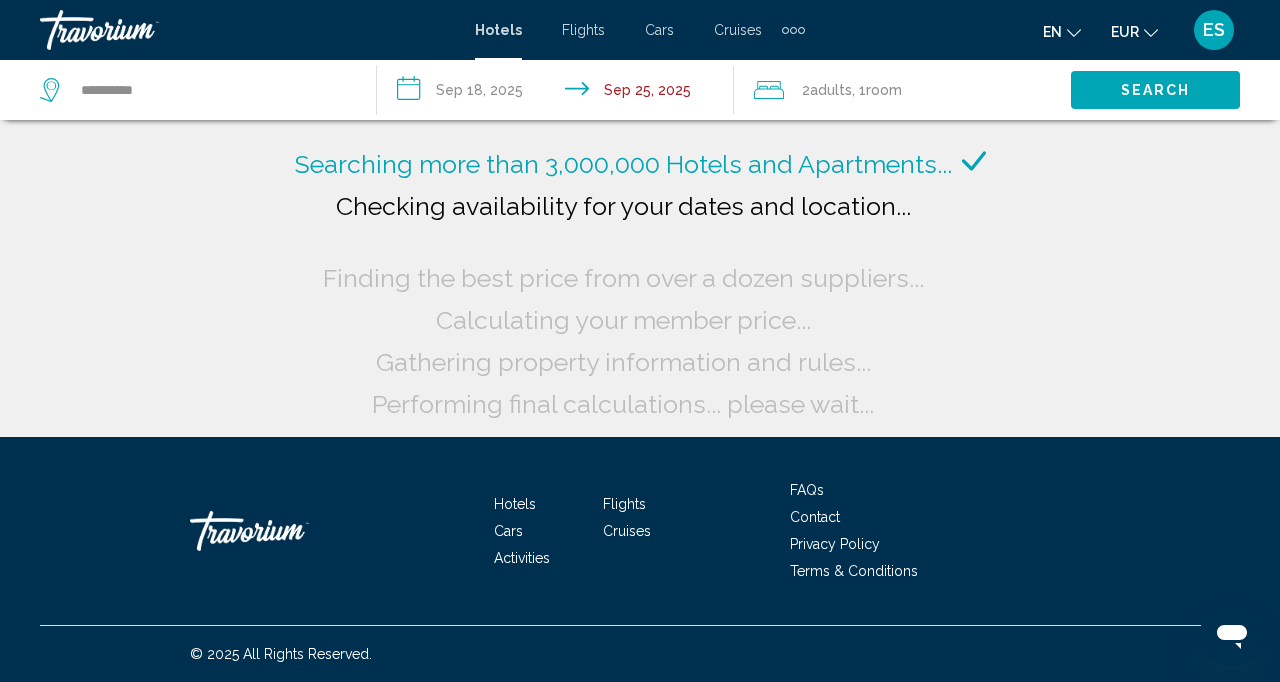 click at bounding box center [0, 0] 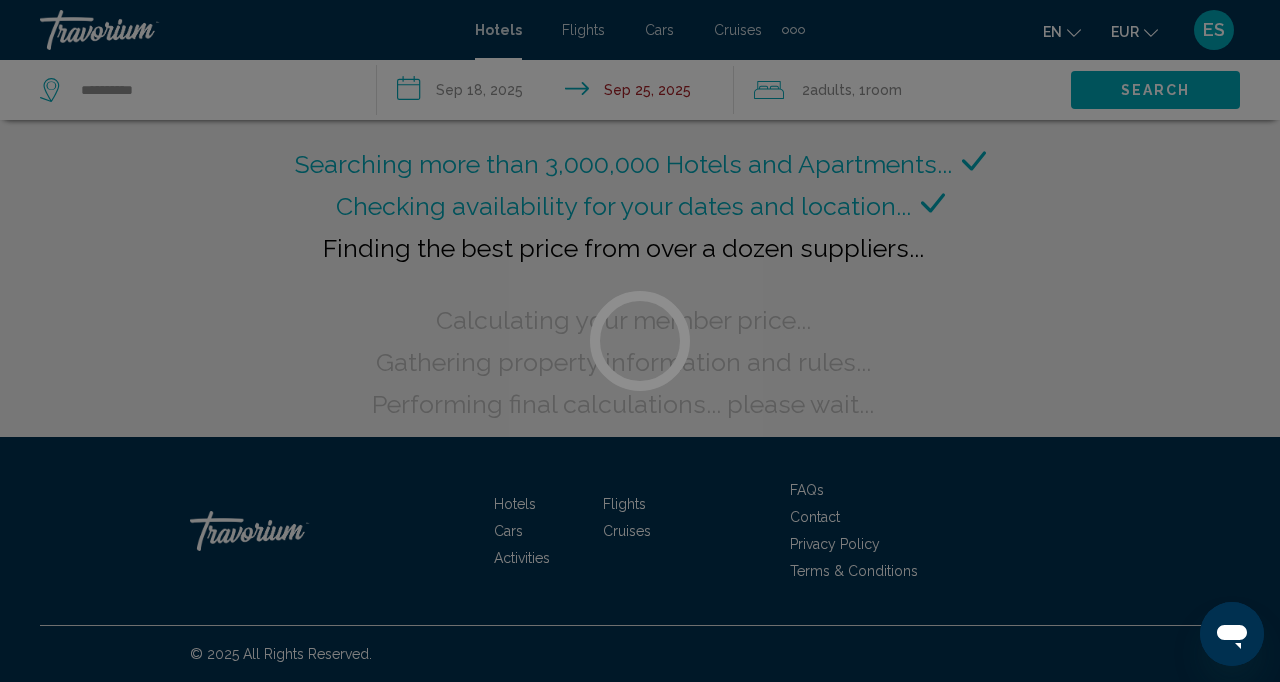 click at bounding box center (640, 341) 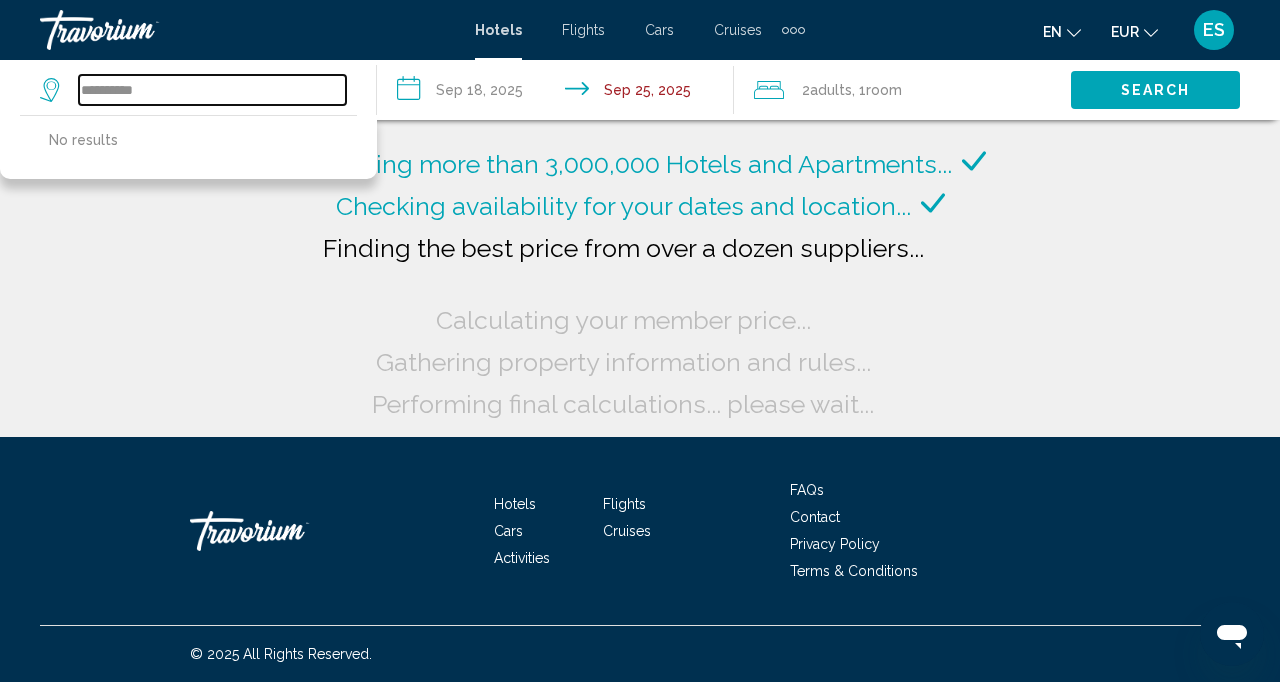 click on "**********" at bounding box center [212, 90] 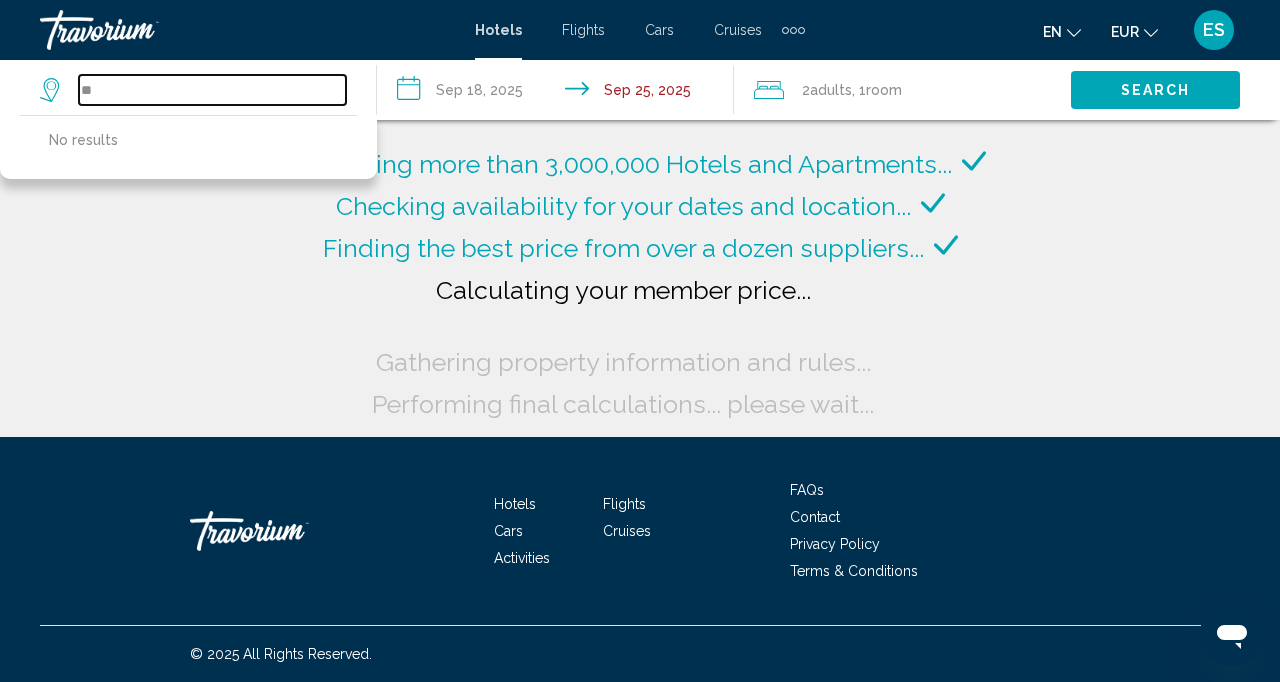 type on "*" 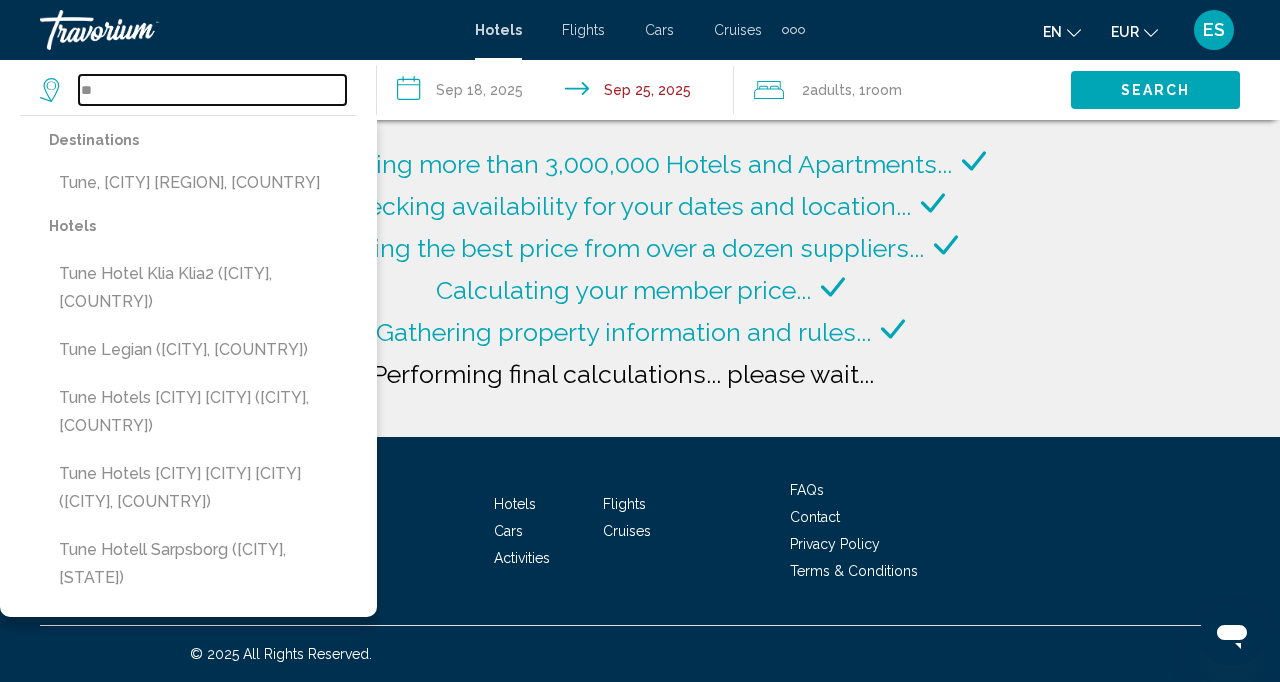 type on "*" 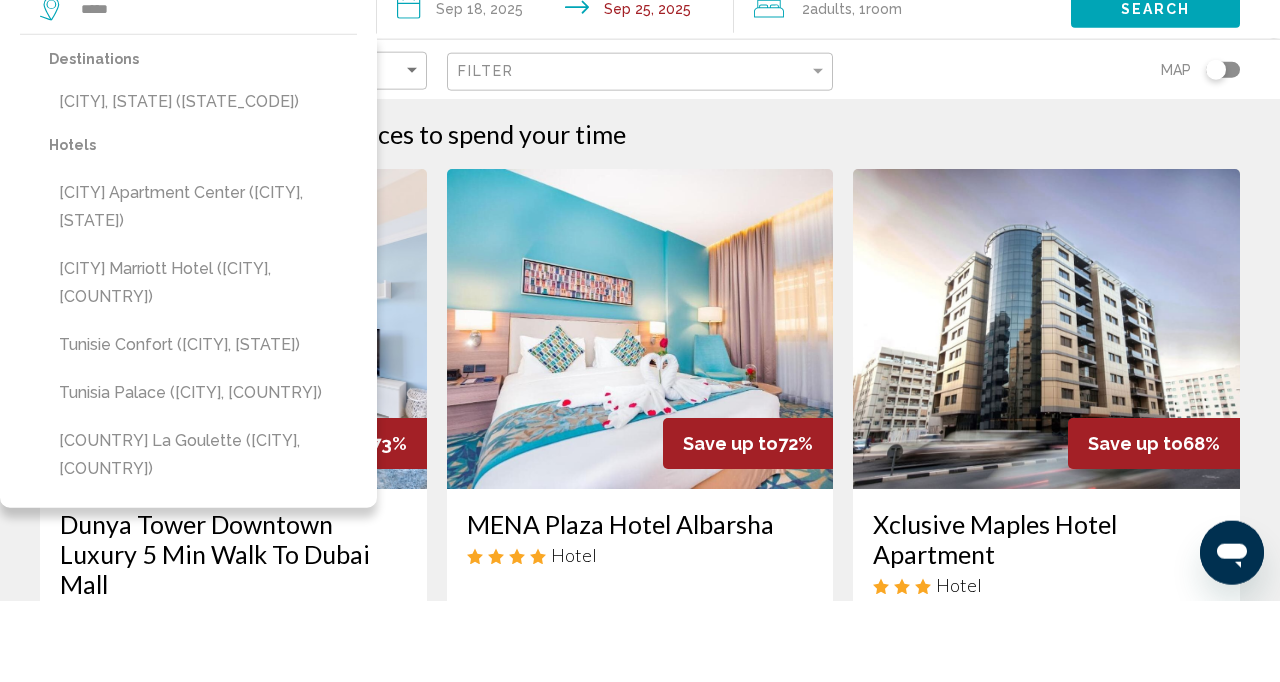click on "[CITY], [STATE] ([STATE_CODE])" at bounding box center [203, 183] 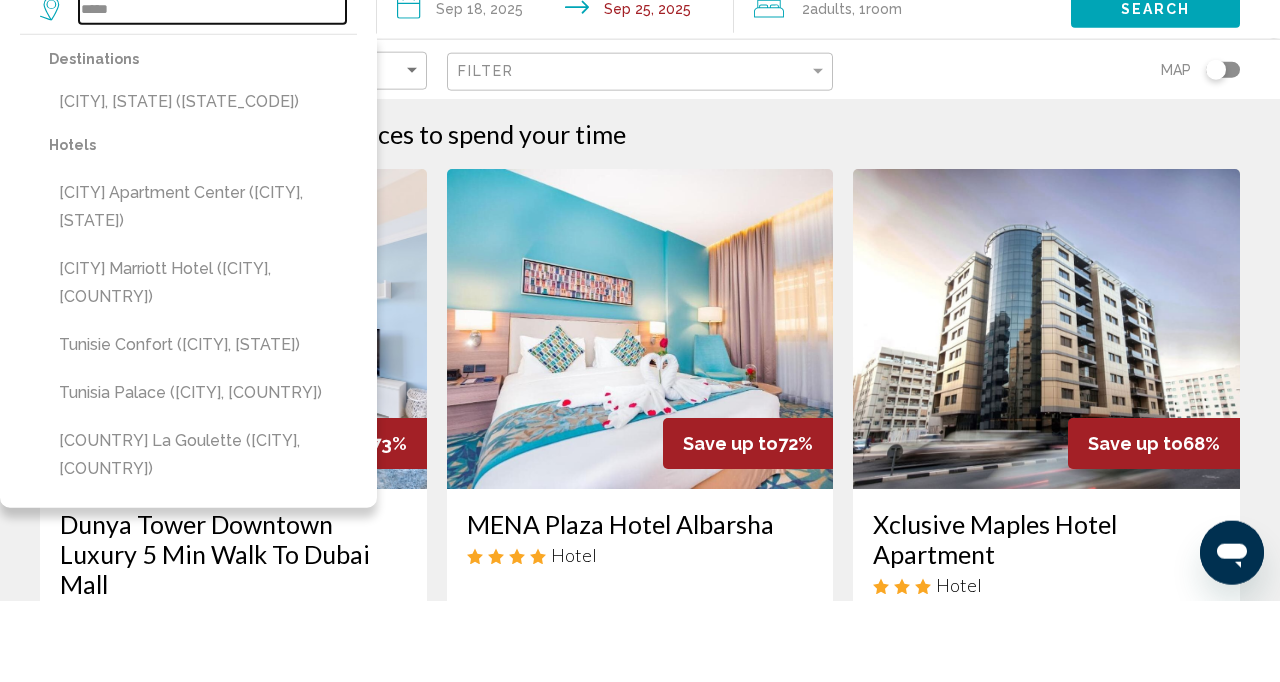 type on "**********" 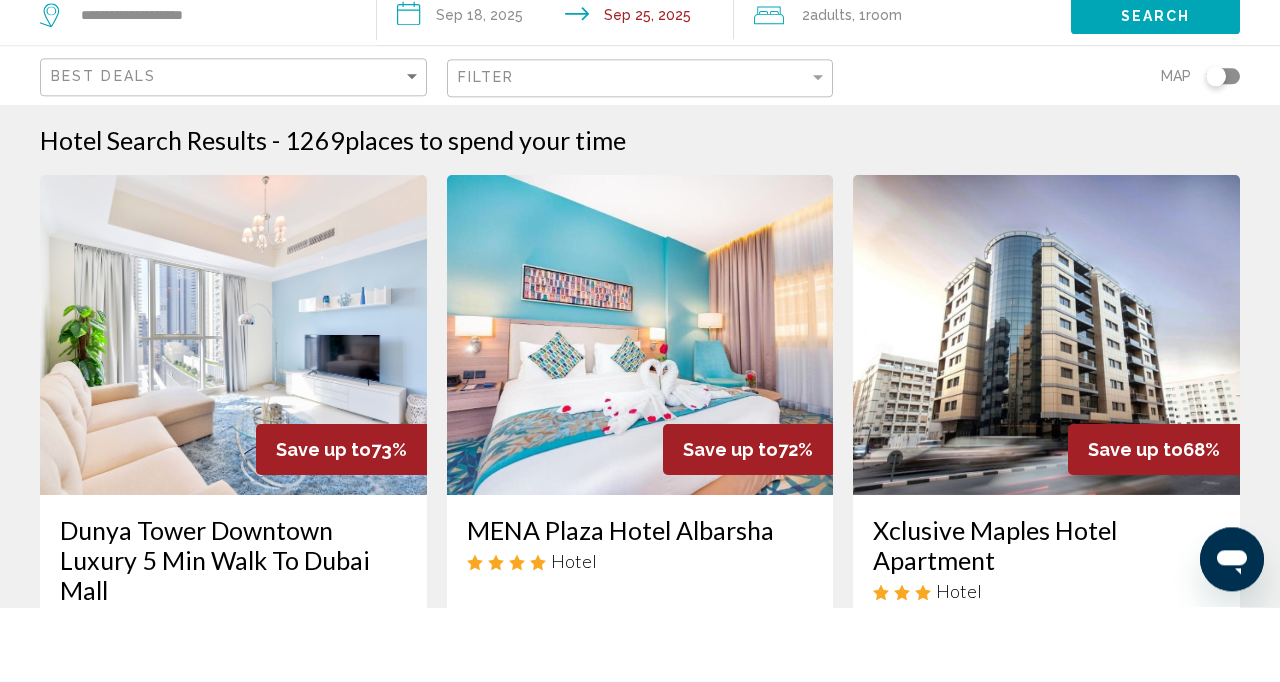 click on "Search" 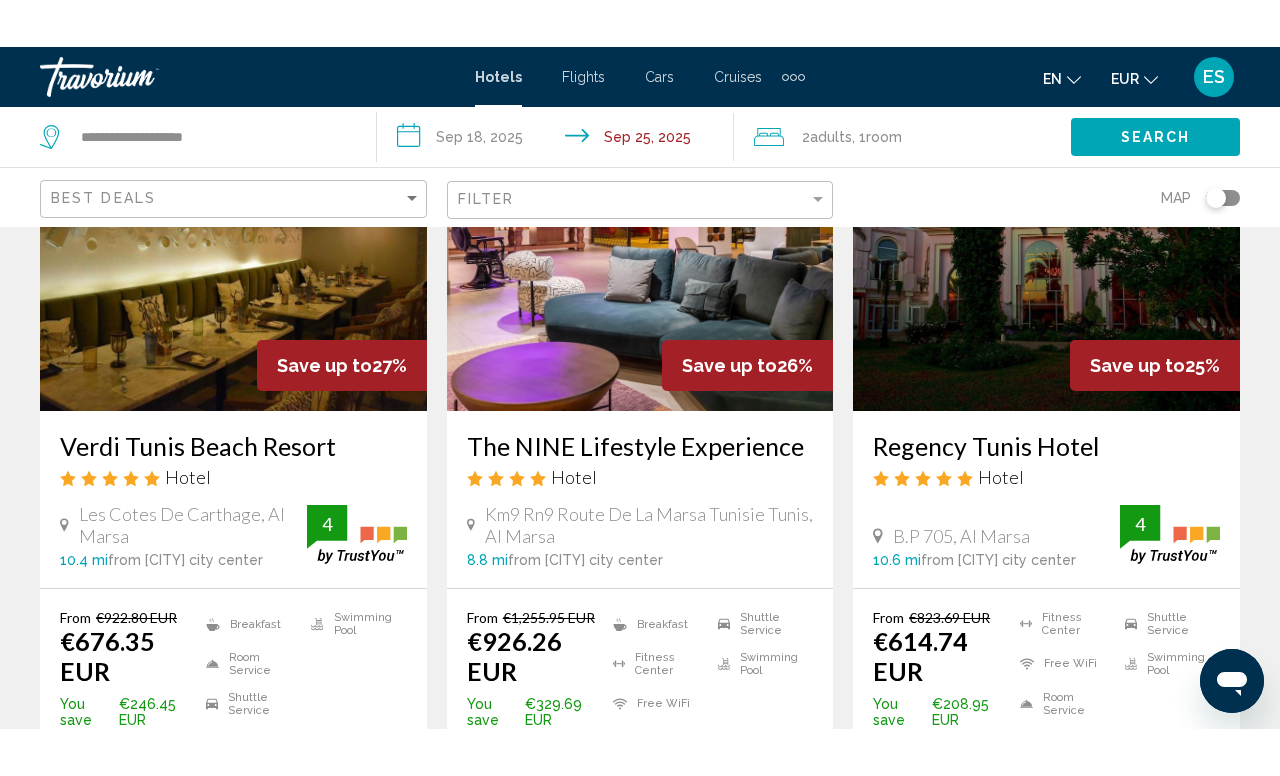 scroll, scrollTop: 966, scrollLeft: 0, axis: vertical 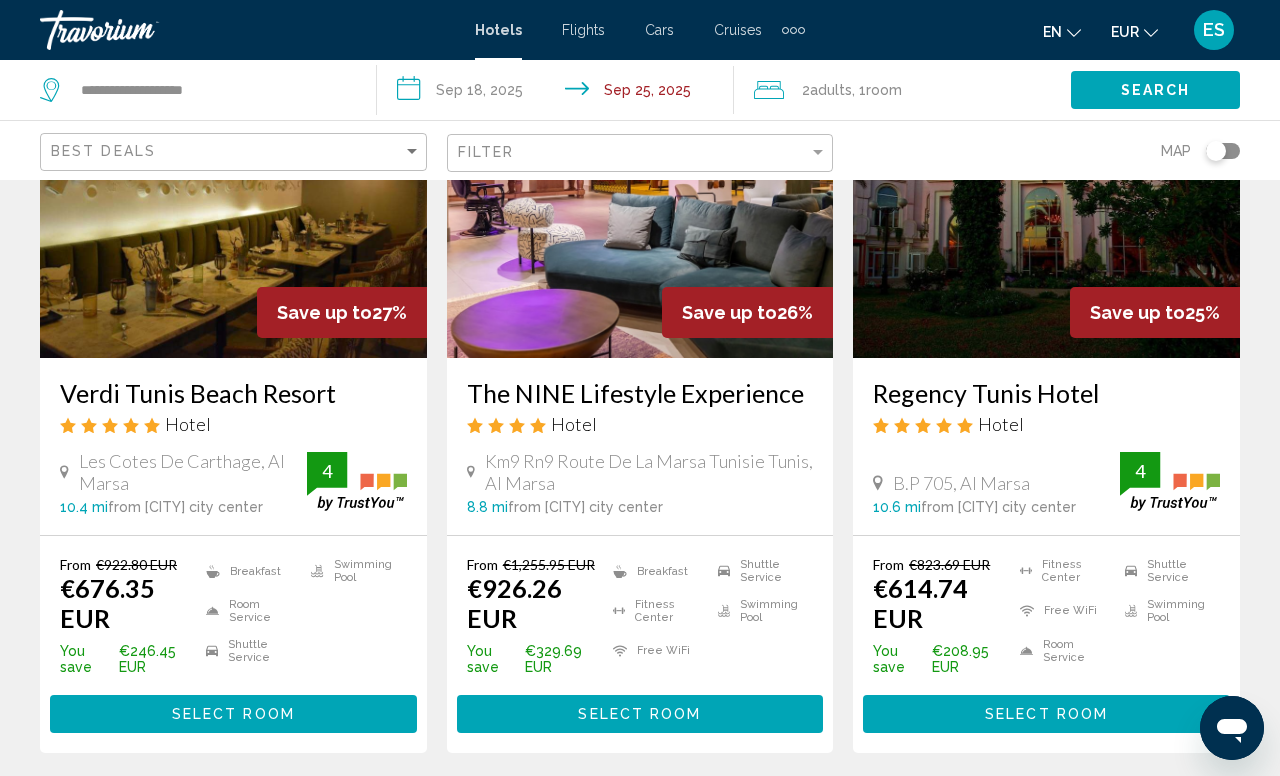 click on "Verdi Tunis Beach Resort" at bounding box center [233, 393] 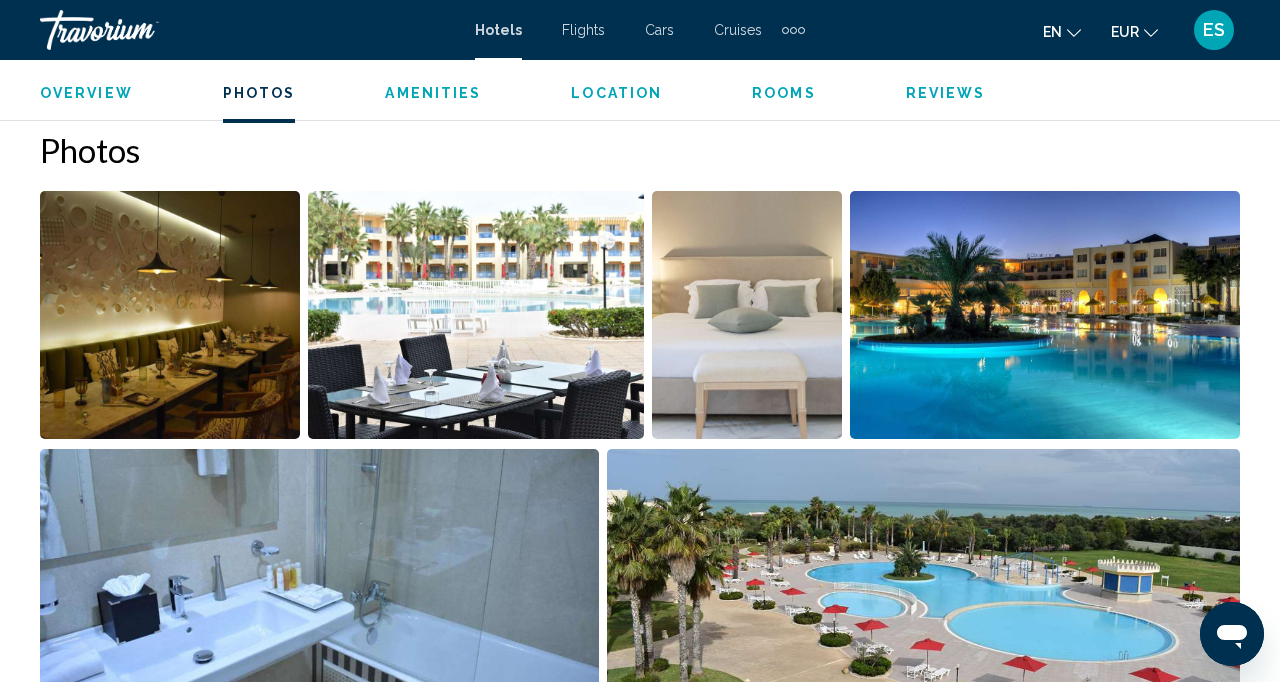 scroll, scrollTop: 1291, scrollLeft: 0, axis: vertical 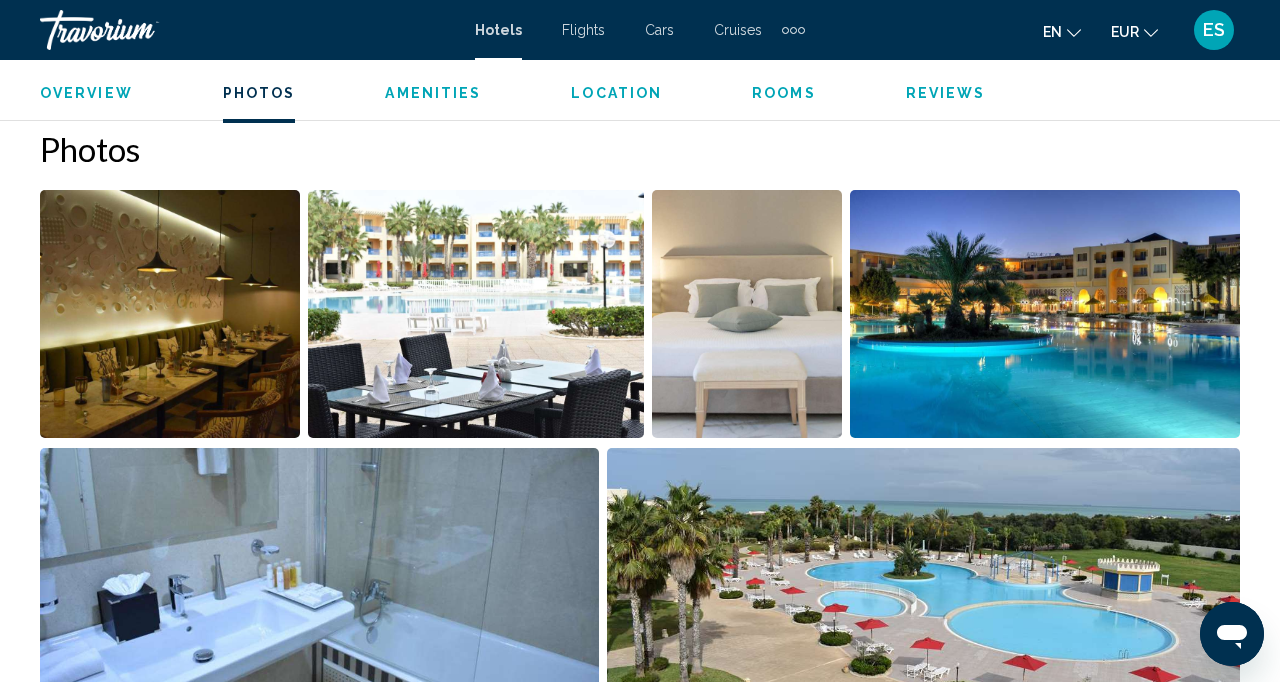 click at bounding box center (1045, 314) 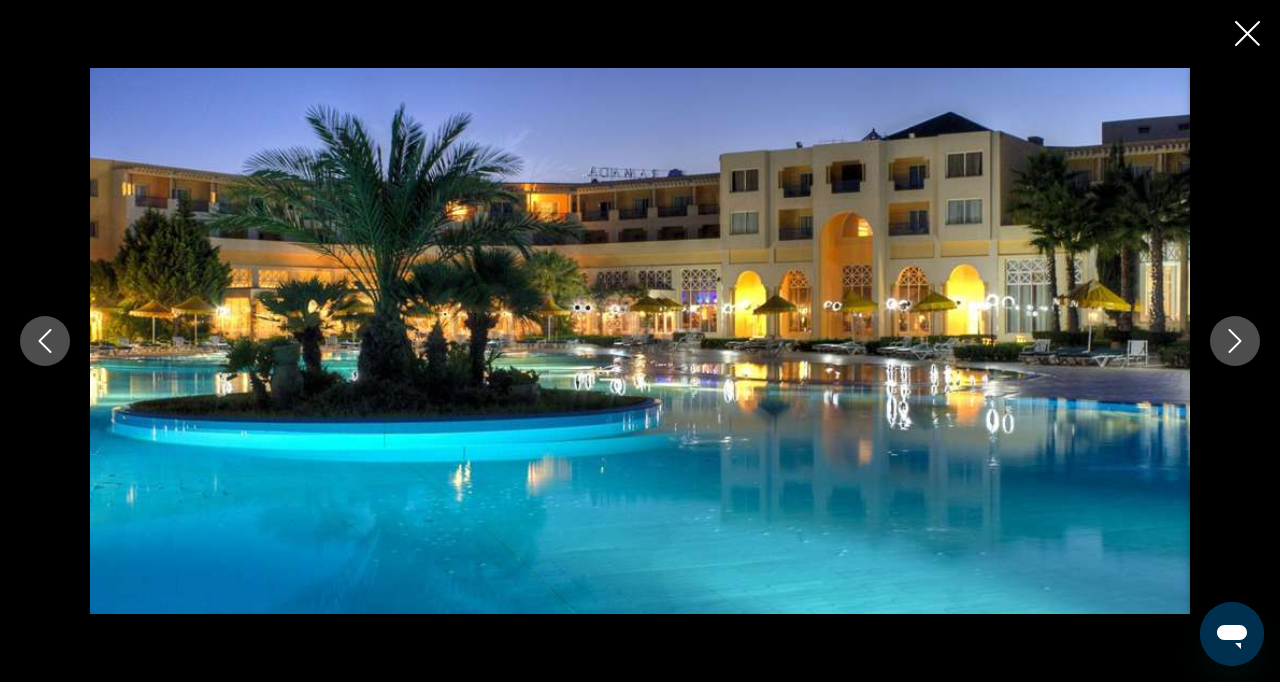 scroll, scrollTop: 1408, scrollLeft: 0, axis: vertical 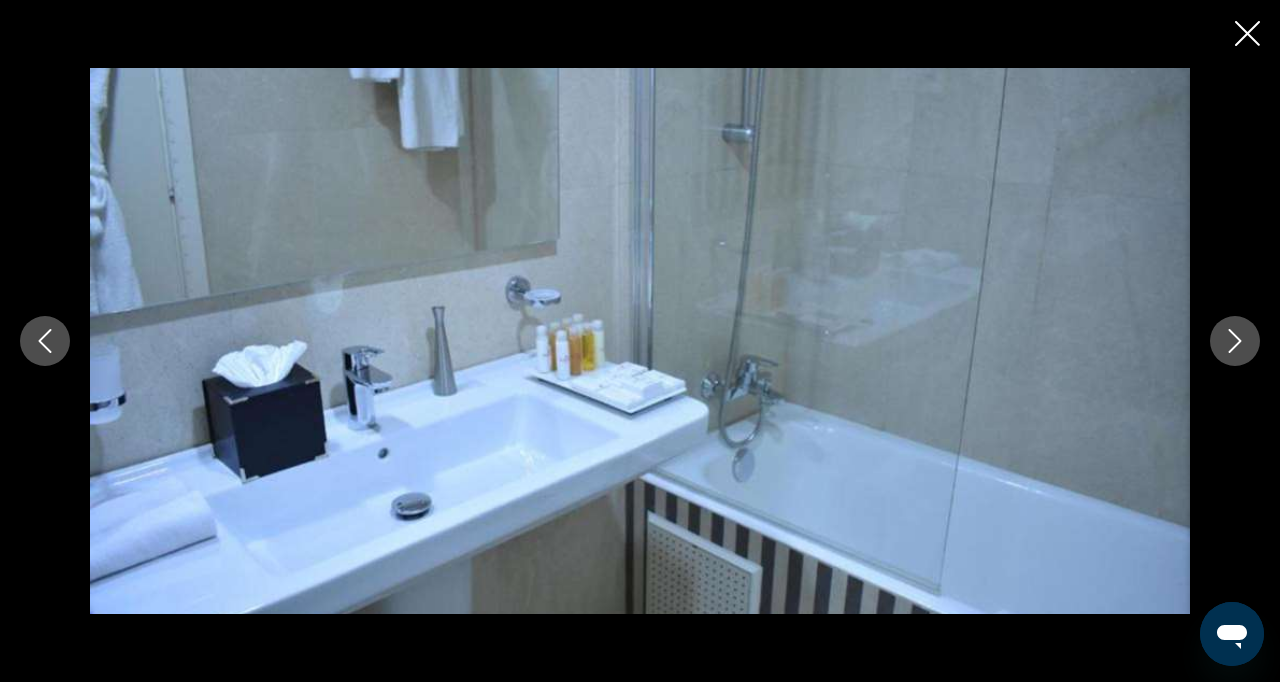 click at bounding box center [1235, 341] 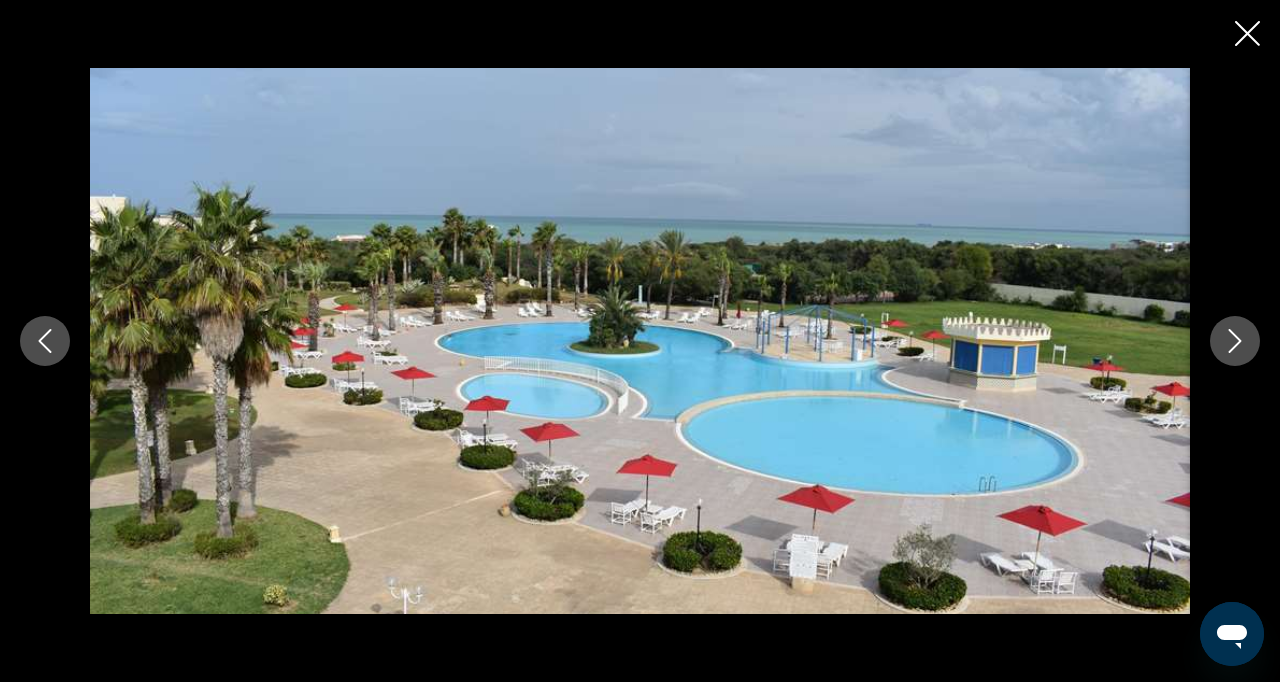click 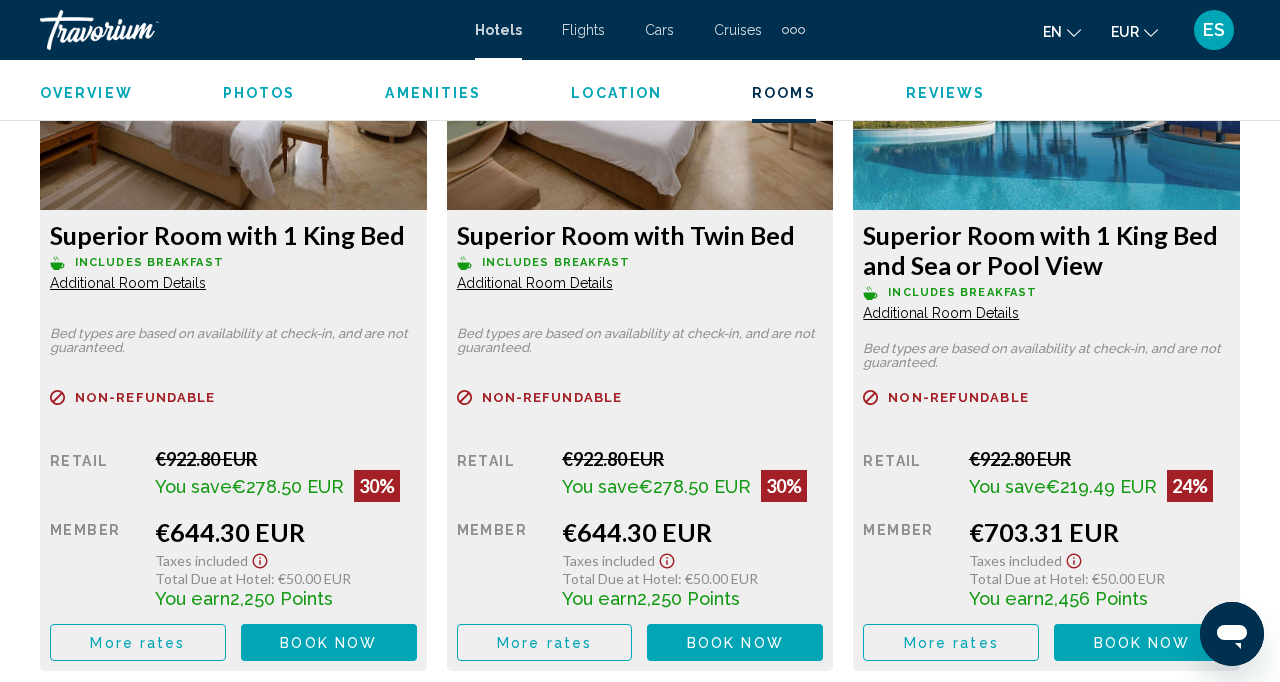 scroll, scrollTop: 3198, scrollLeft: 0, axis: vertical 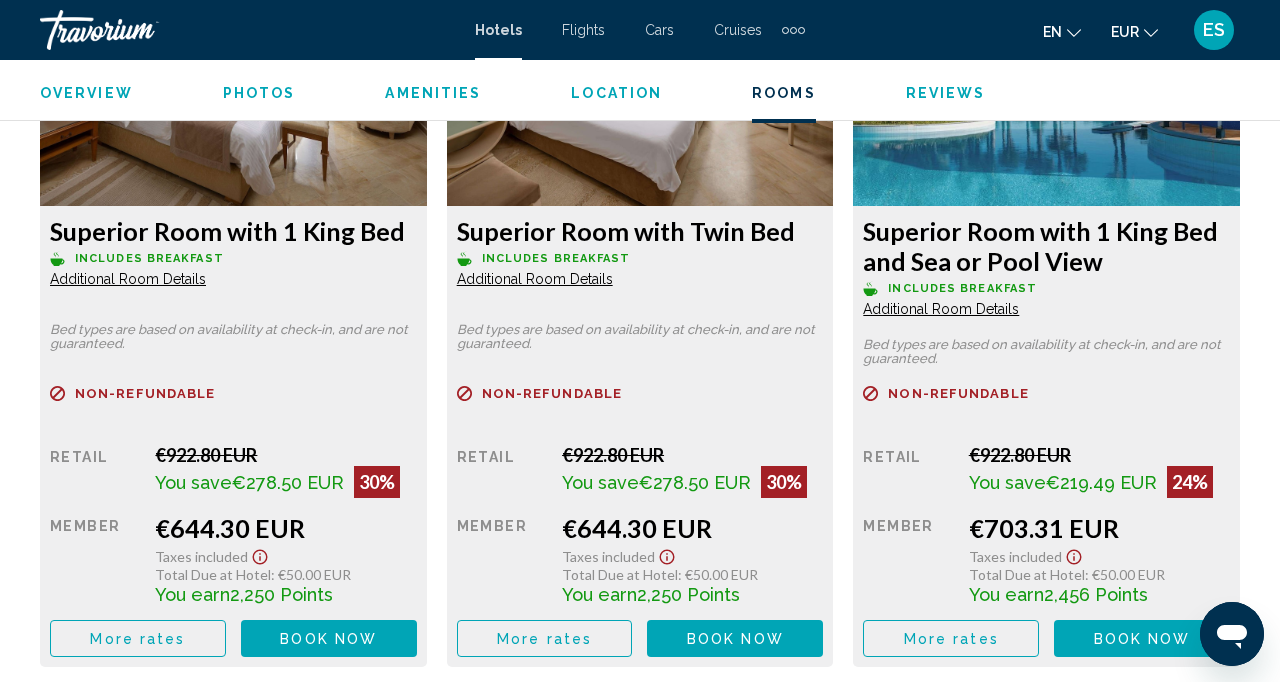 click on "More rates" at bounding box center (137, 639) 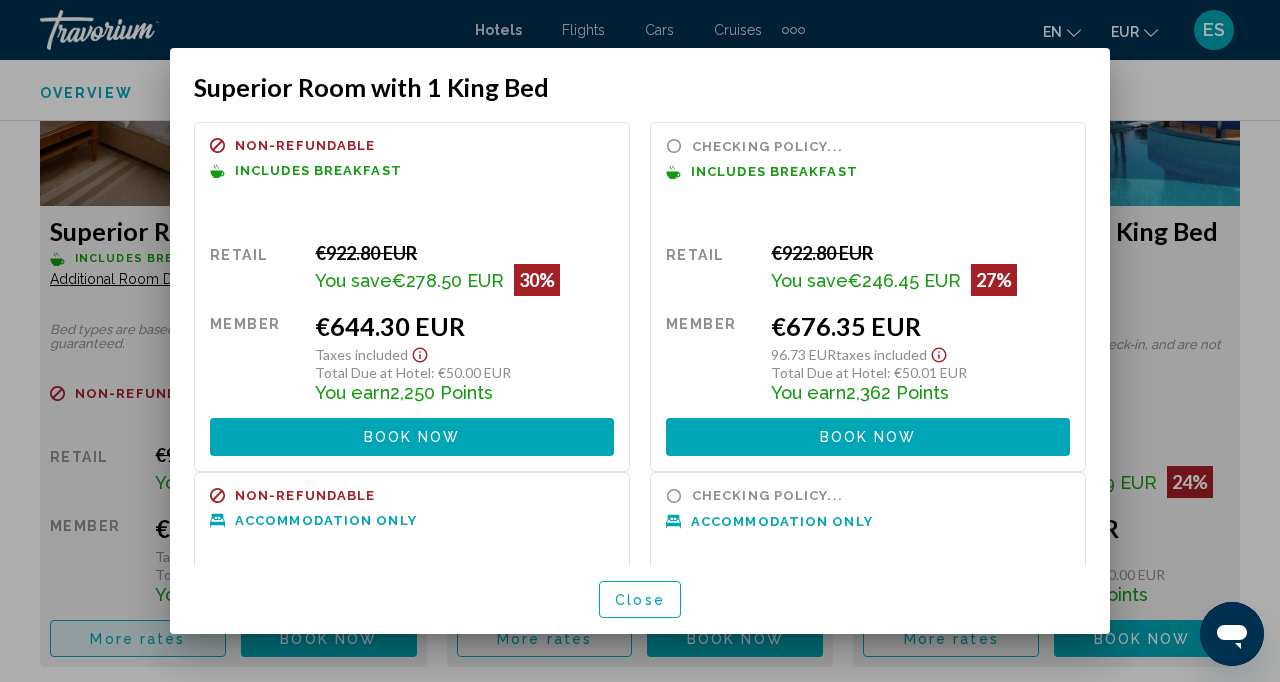 scroll, scrollTop: 0, scrollLeft: 0, axis: both 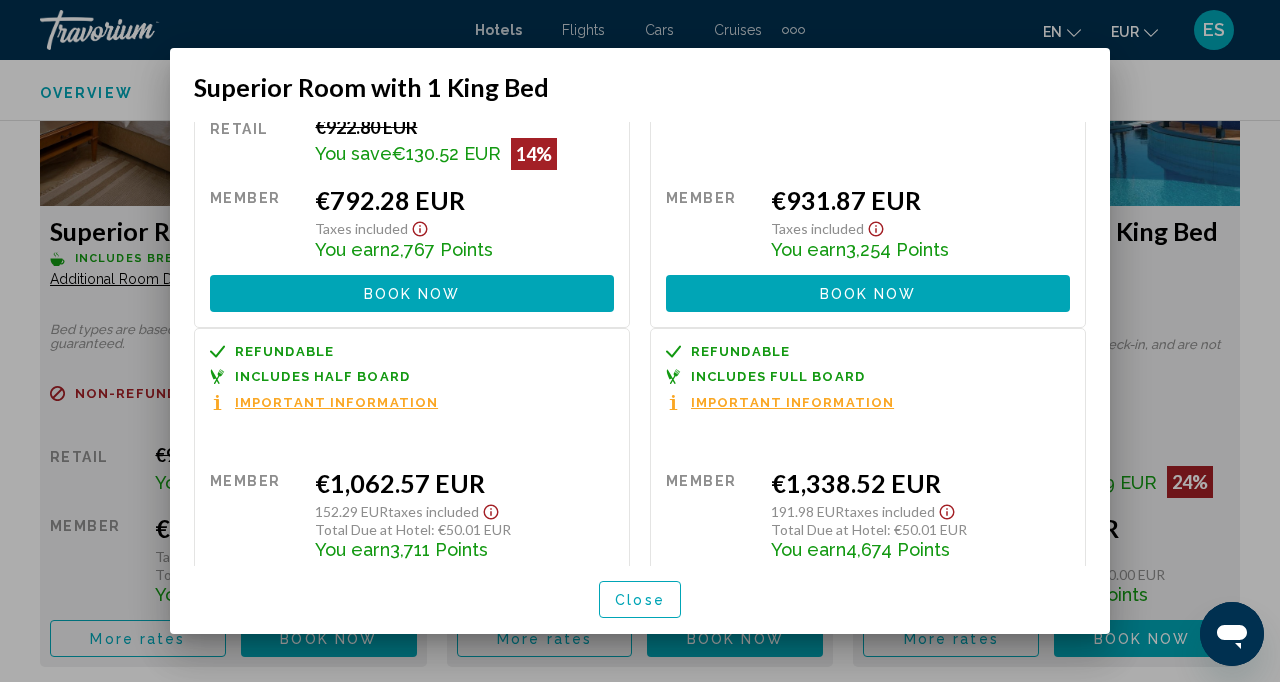 click on "Close" at bounding box center [640, 599] 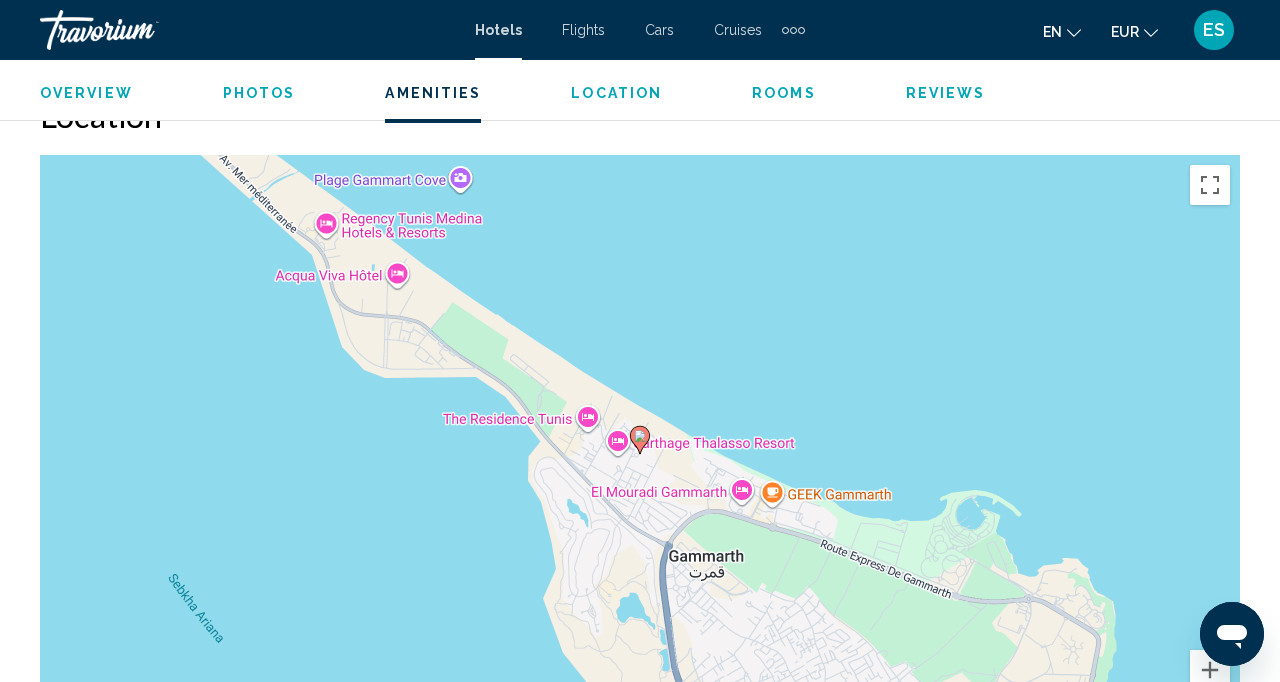 scroll, scrollTop: 2089, scrollLeft: 0, axis: vertical 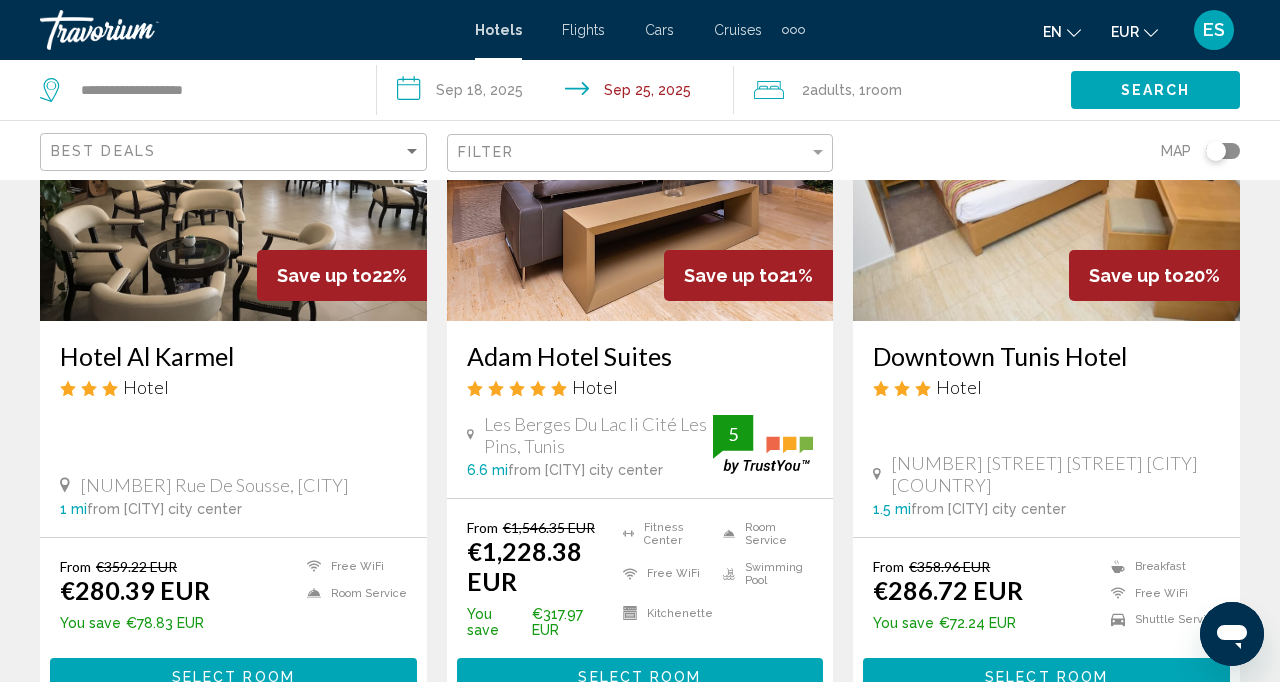click on "[PERSON] Hotel Suites
Hotel" at bounding box center [640, 377] 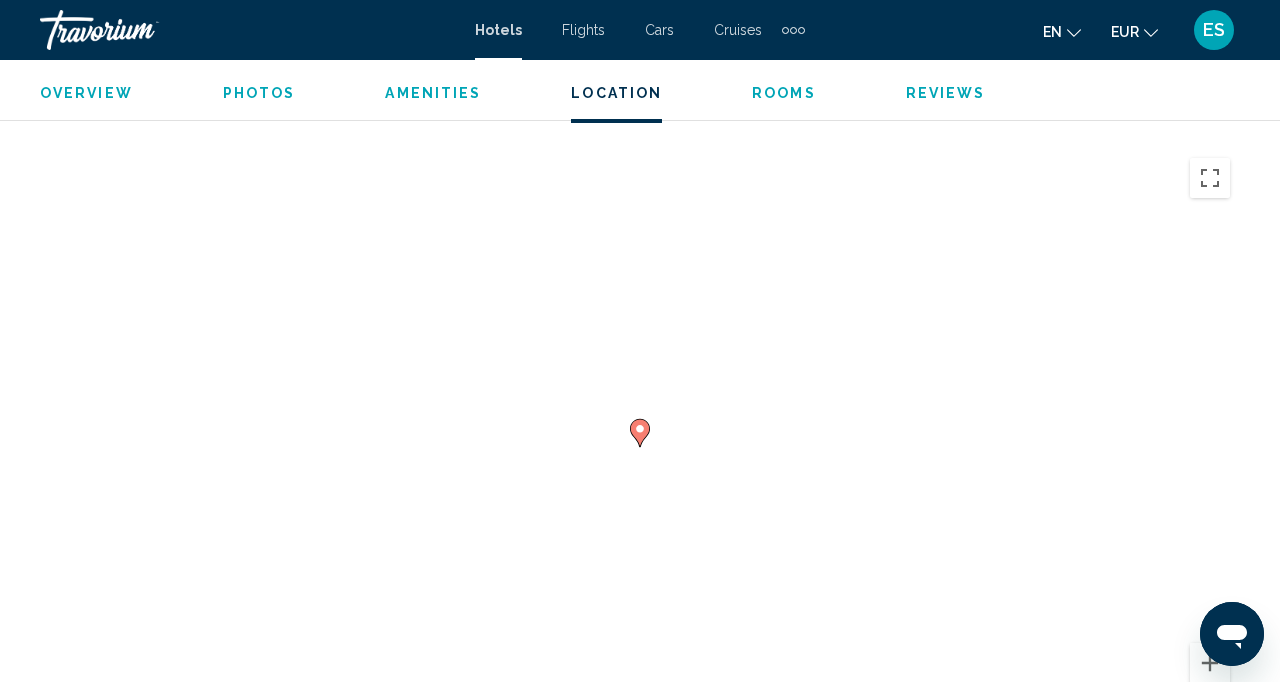 scroll, scrollTop: 2158, scrollLeft: 0, axis: vertical 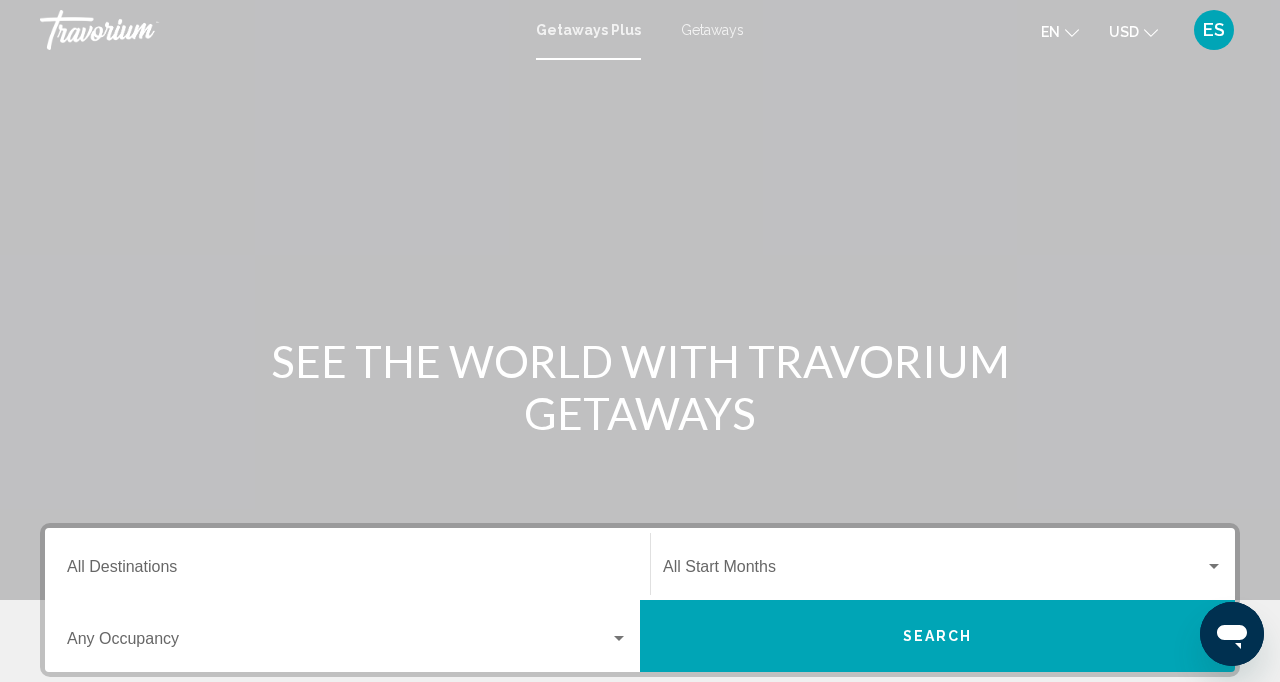 click on "Getaways" at bounding box center [712, 30] 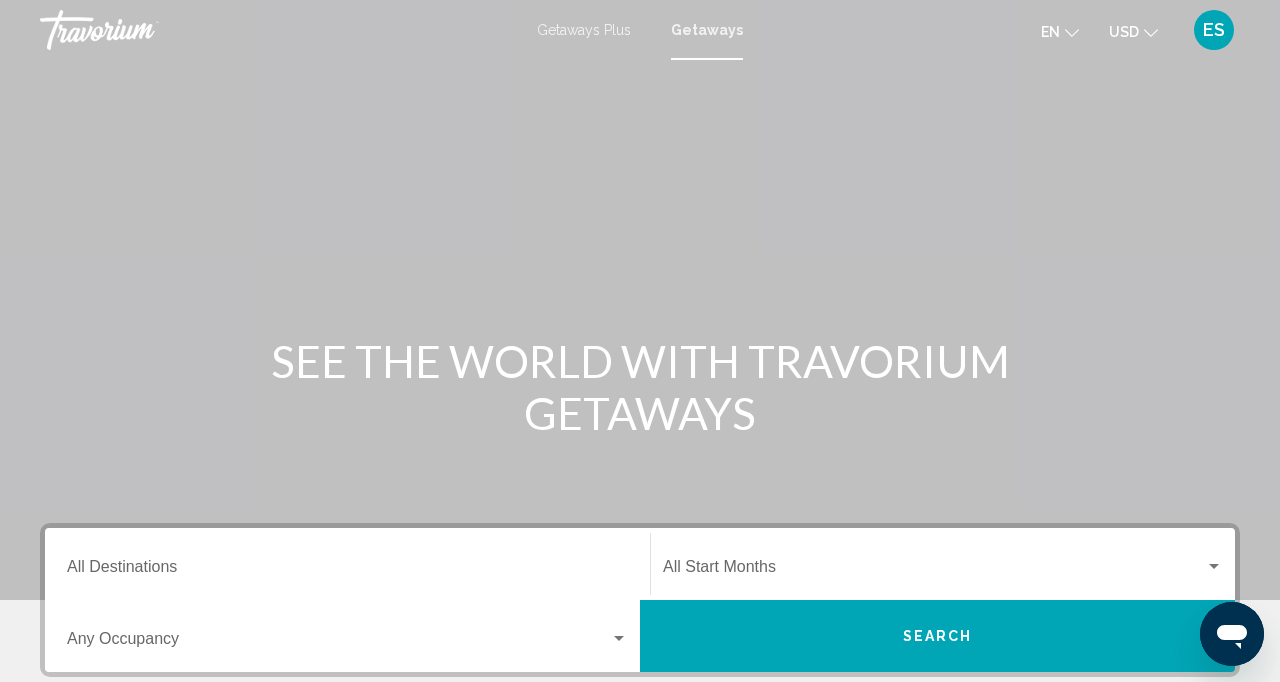 click on "en
English Español Français Italiano Português русский USD
USD ($) MXN (Mex$) CAD (Can$) GBP (£) EUR (€) AUD (A$) NZD (NZ$) CNY (CN¥)" 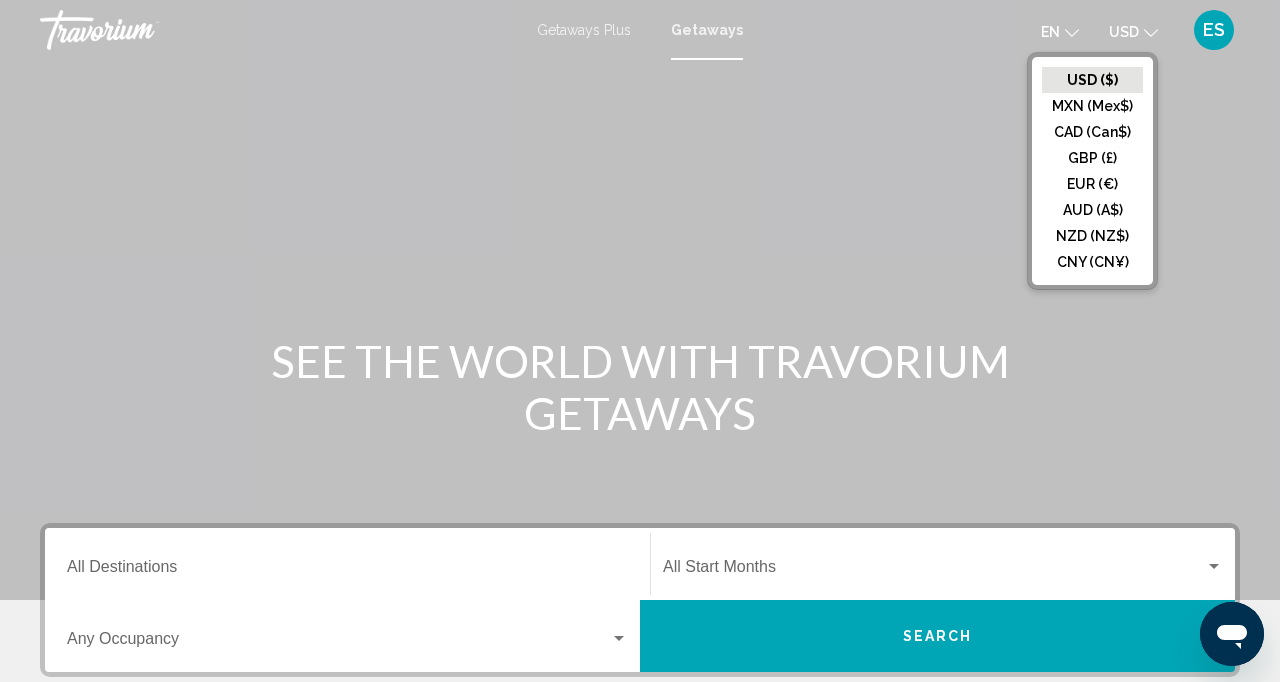 click on "EUR (€)" 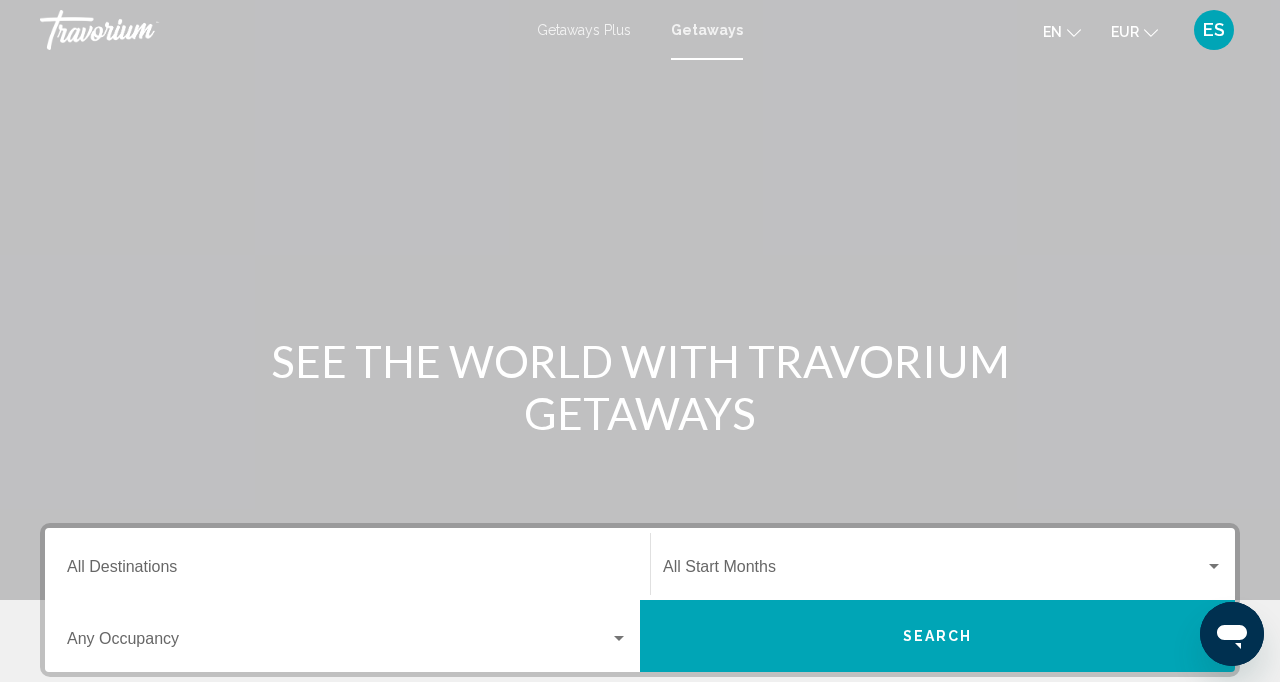 click on "Destination All Destinations" at bounding box center [347, 571] 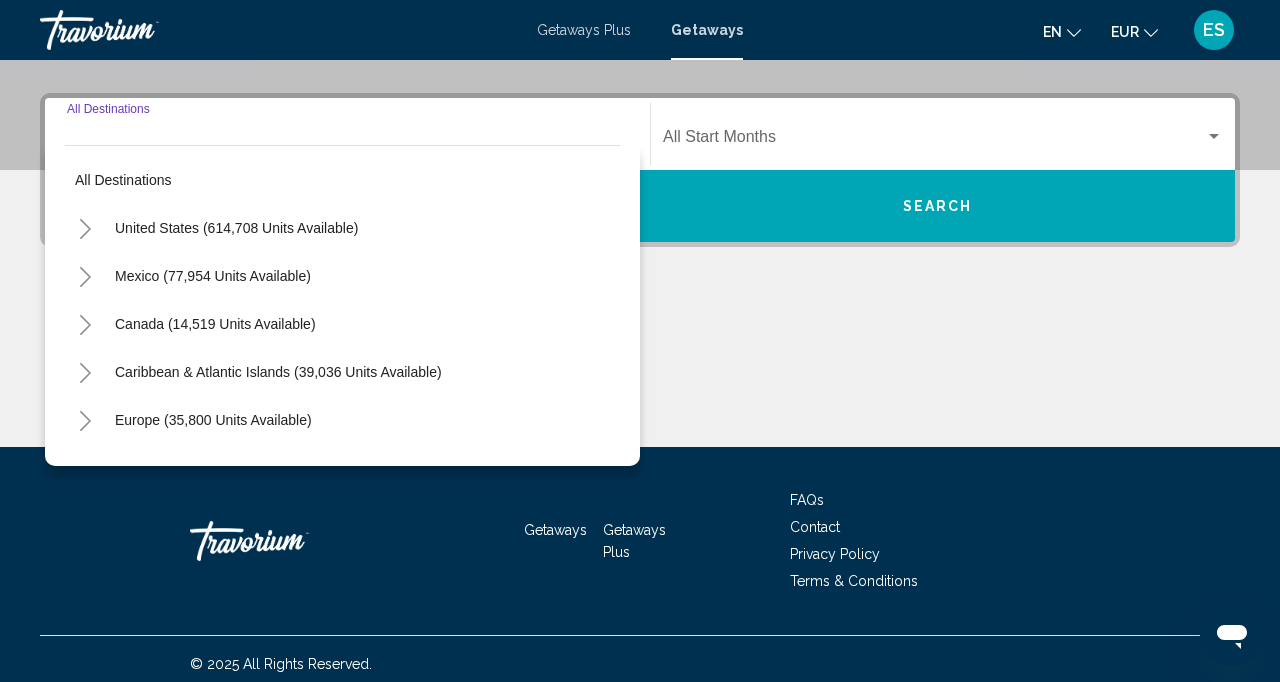 scroll, scrollTop: 439, scrollLeft: 0, axis: vertical 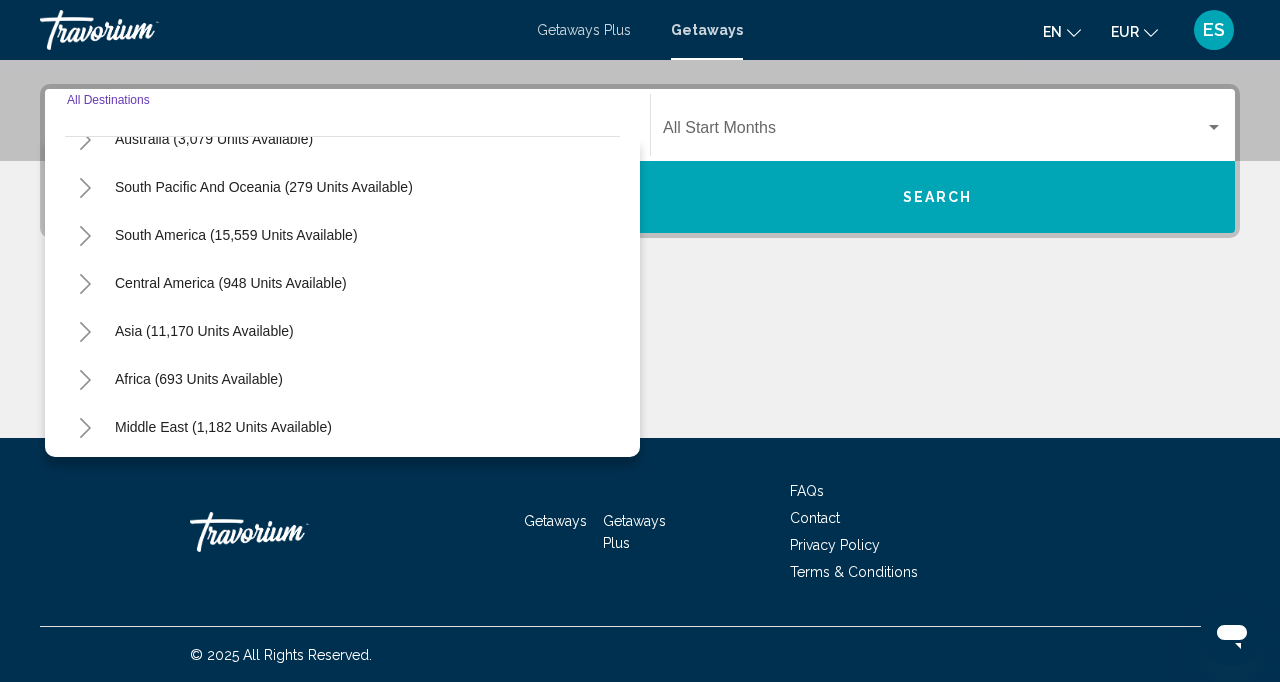 click 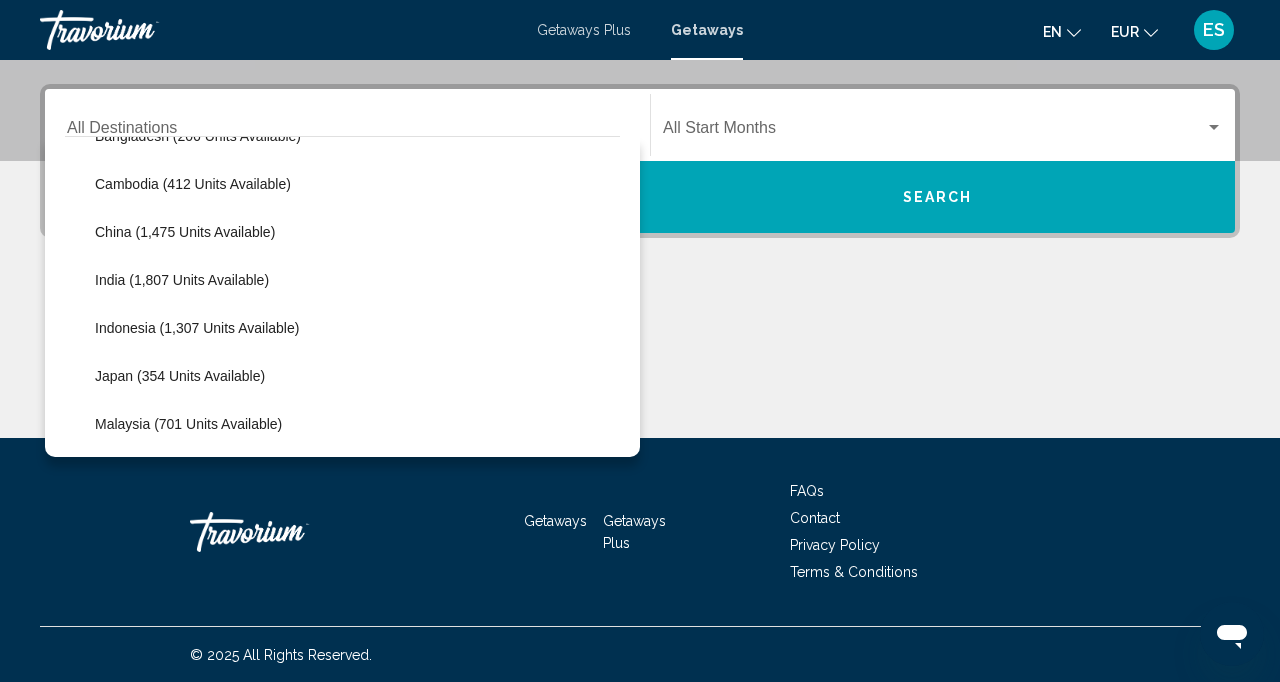 scroll, scrollTop: 559, scrollLeft: 0, axis: vertical 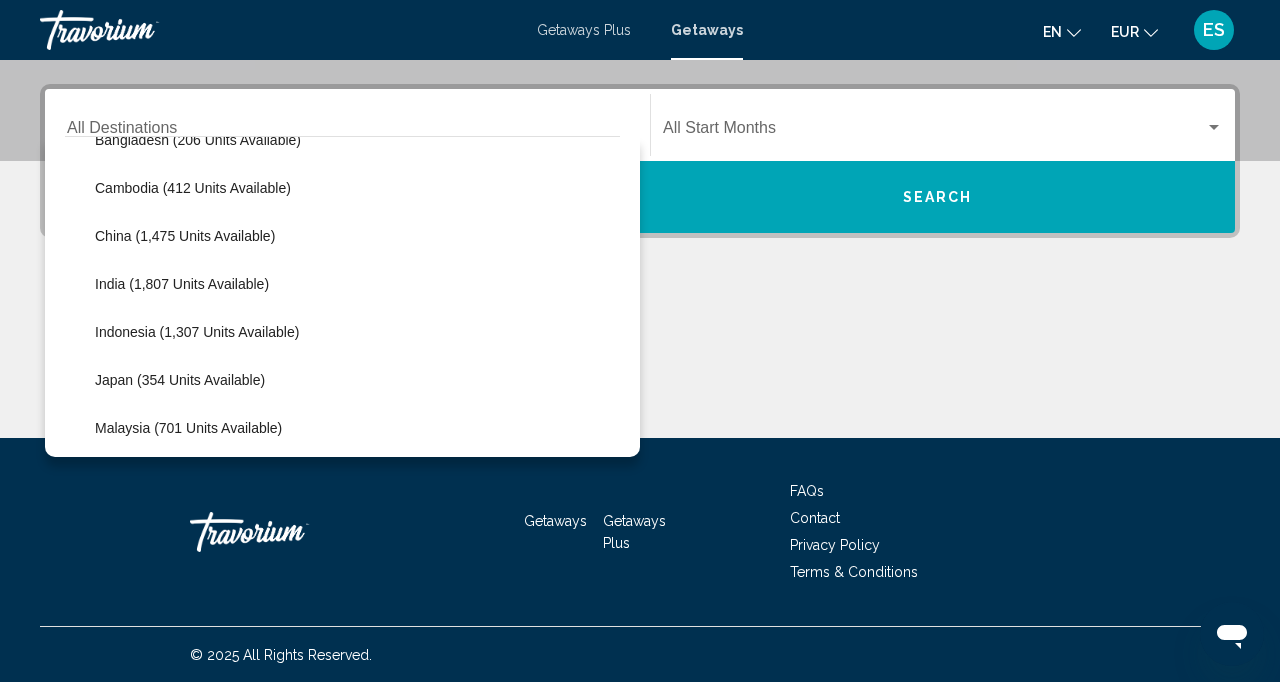 click on "Indonesia (1,307 units available)" 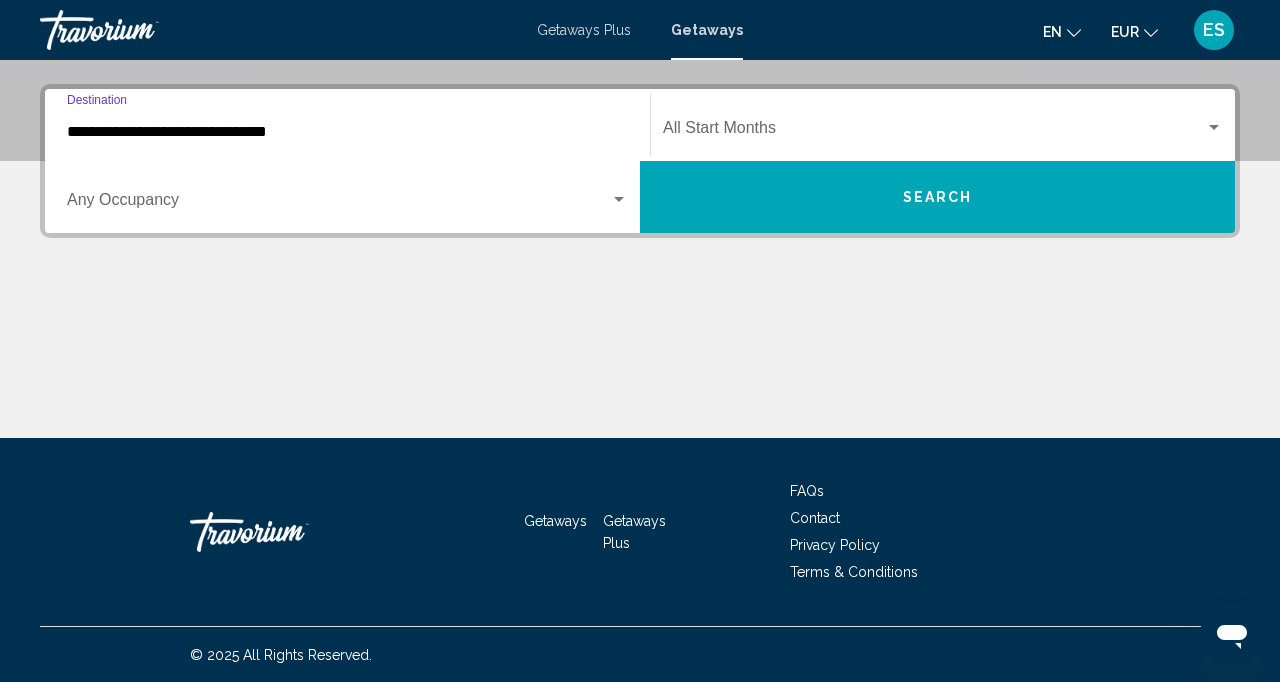 click at bounding box center (338, 204) 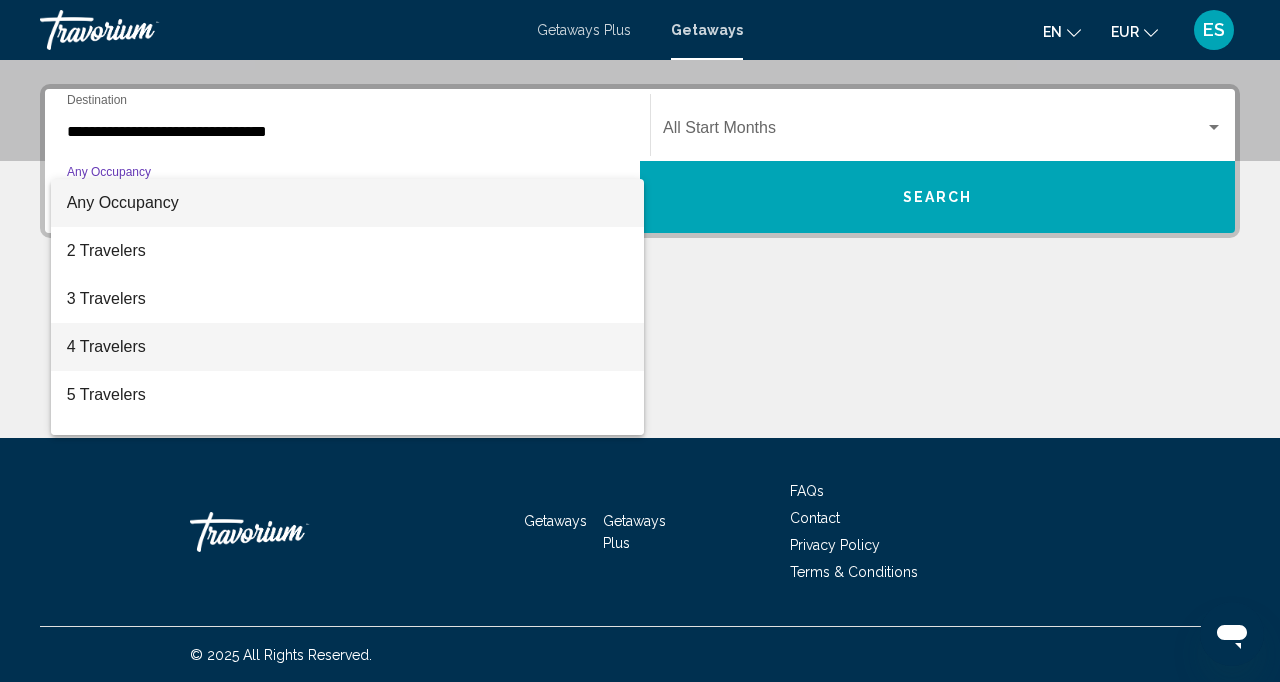 click on "4 Travelers" at bounding box center [347, 347] 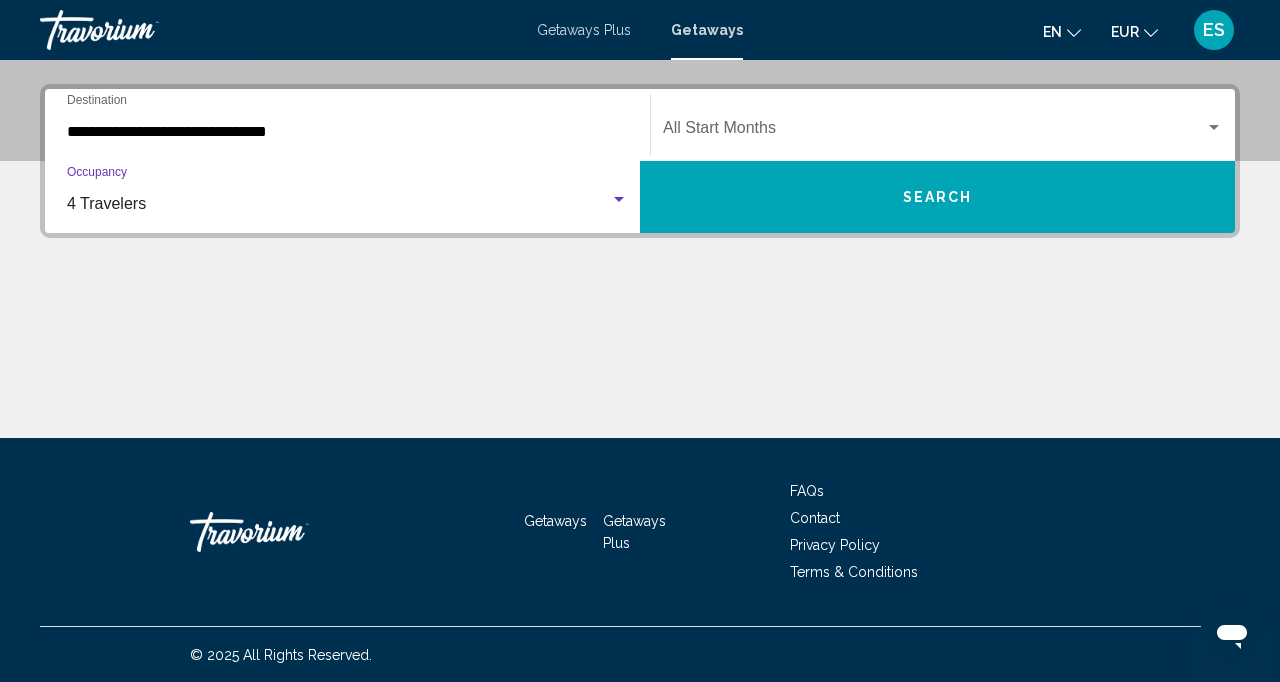 click on "Start Month All Start Months" 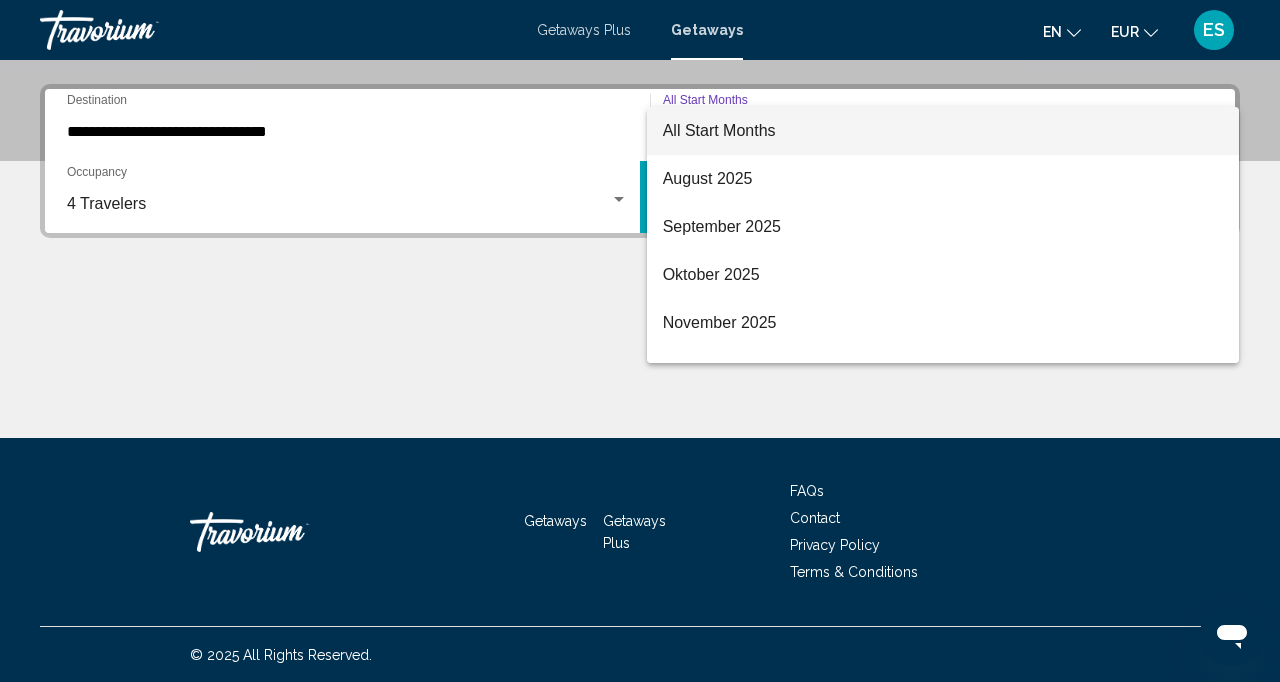 click on "All Start Months" at bounding box center [719, 130] 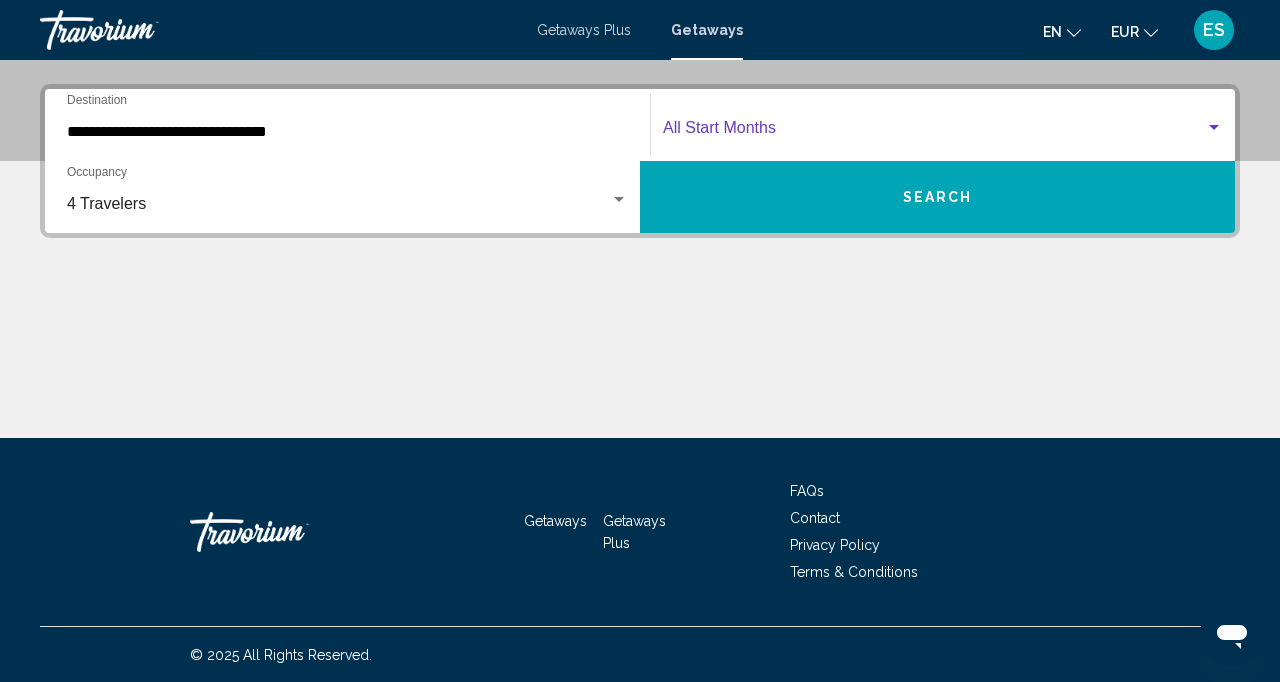 click on "Search" at bounding box center [937, 197] 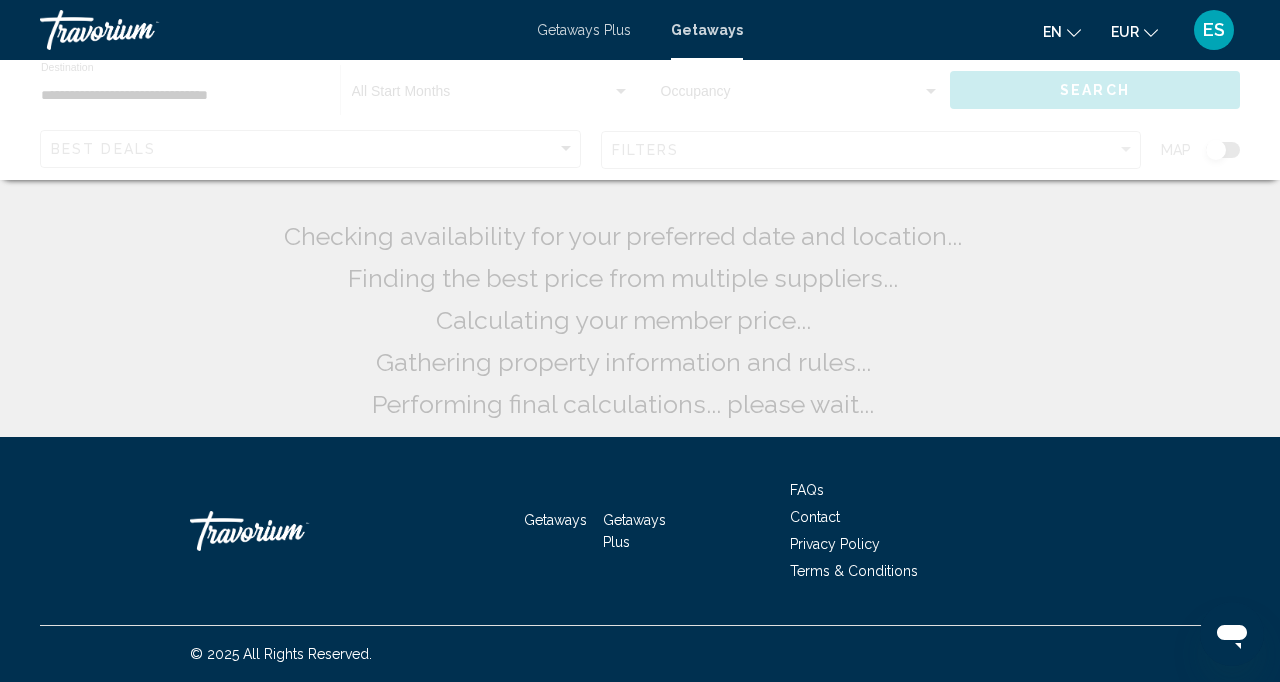 scroll, scrollTop: 0, scrollLeft: 0, axis: both 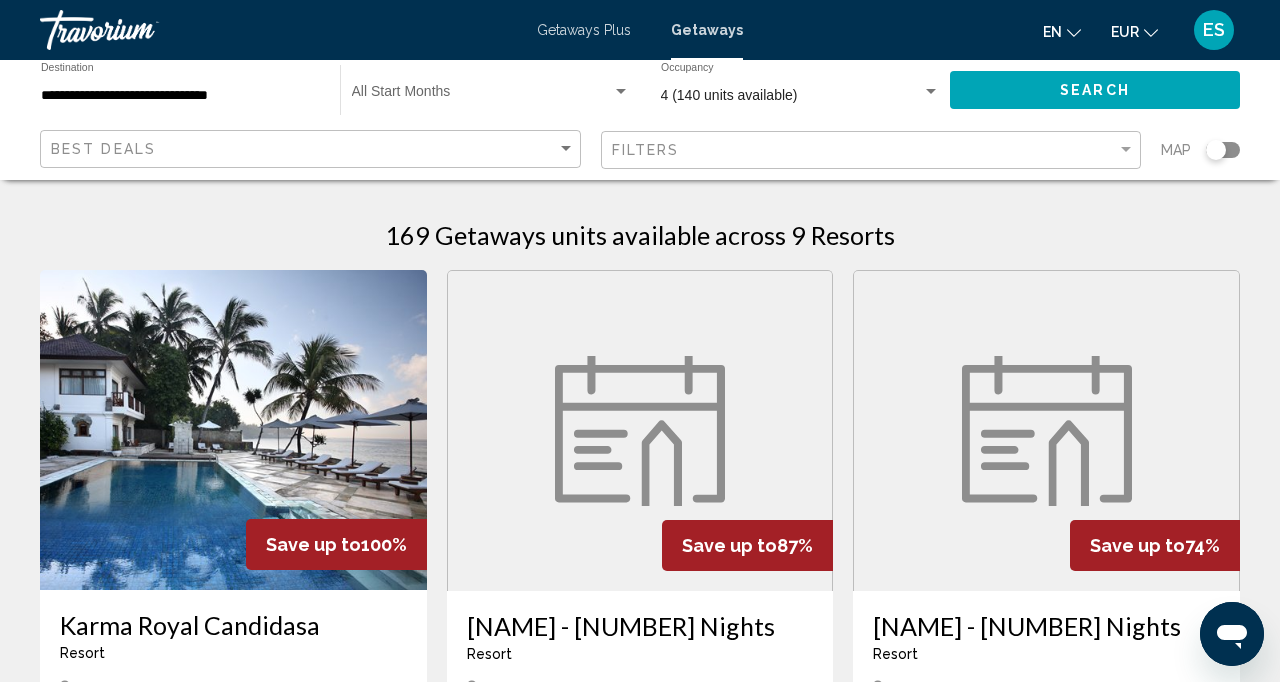 click on "**********" 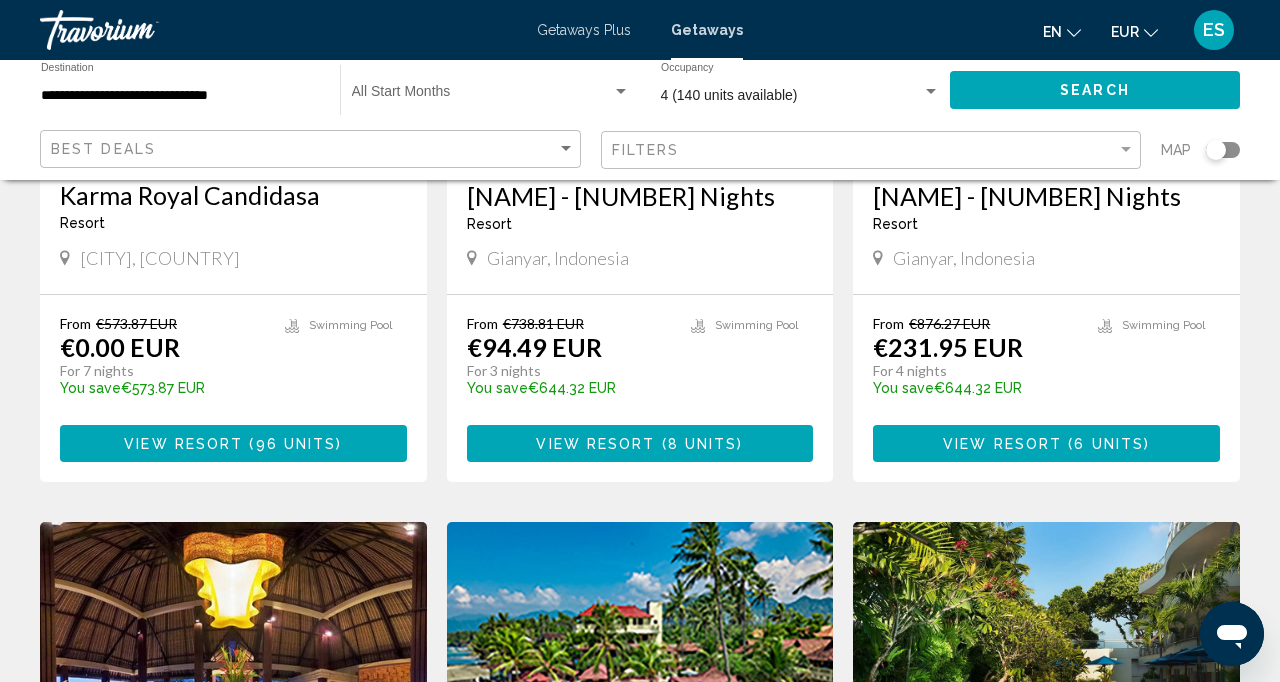 scroll, scrollTop: 0, scrollLeft: 0, axis: both 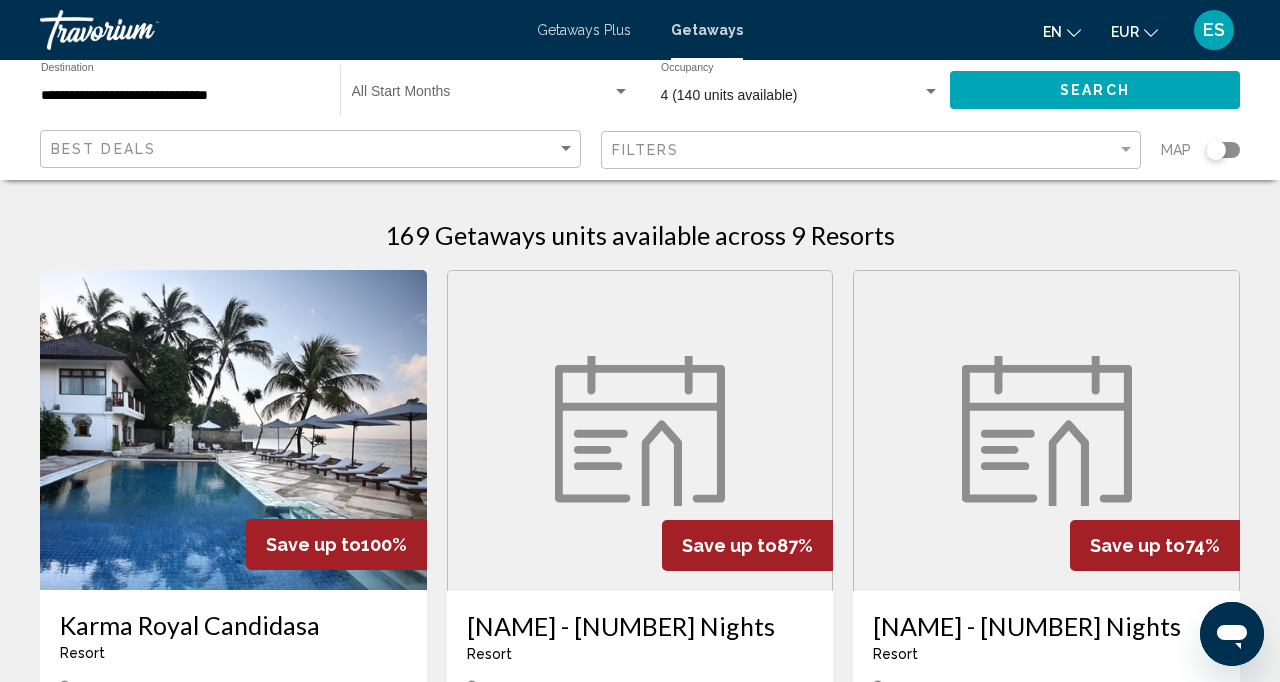 click at bounding box center [233, 430] 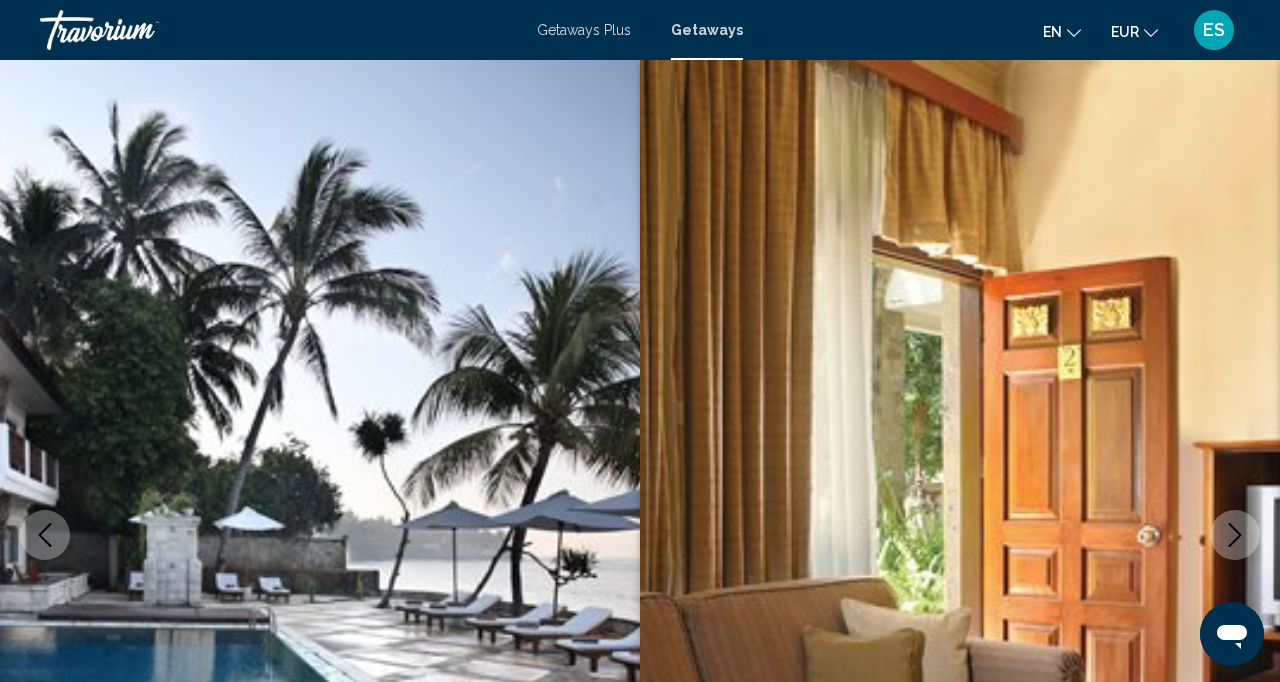 scroll, scrollTop: 194, scrollLeft: 0, axis: vertical 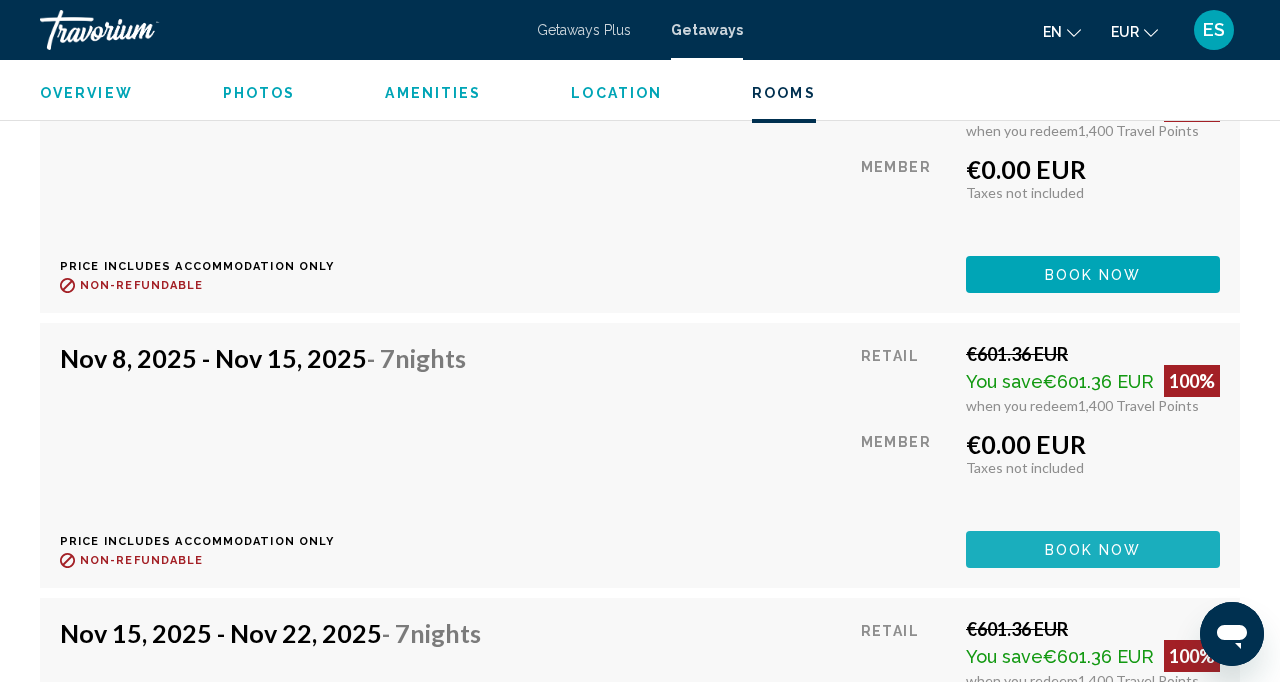 click on "Book now" at bounding box center (1091, -551) 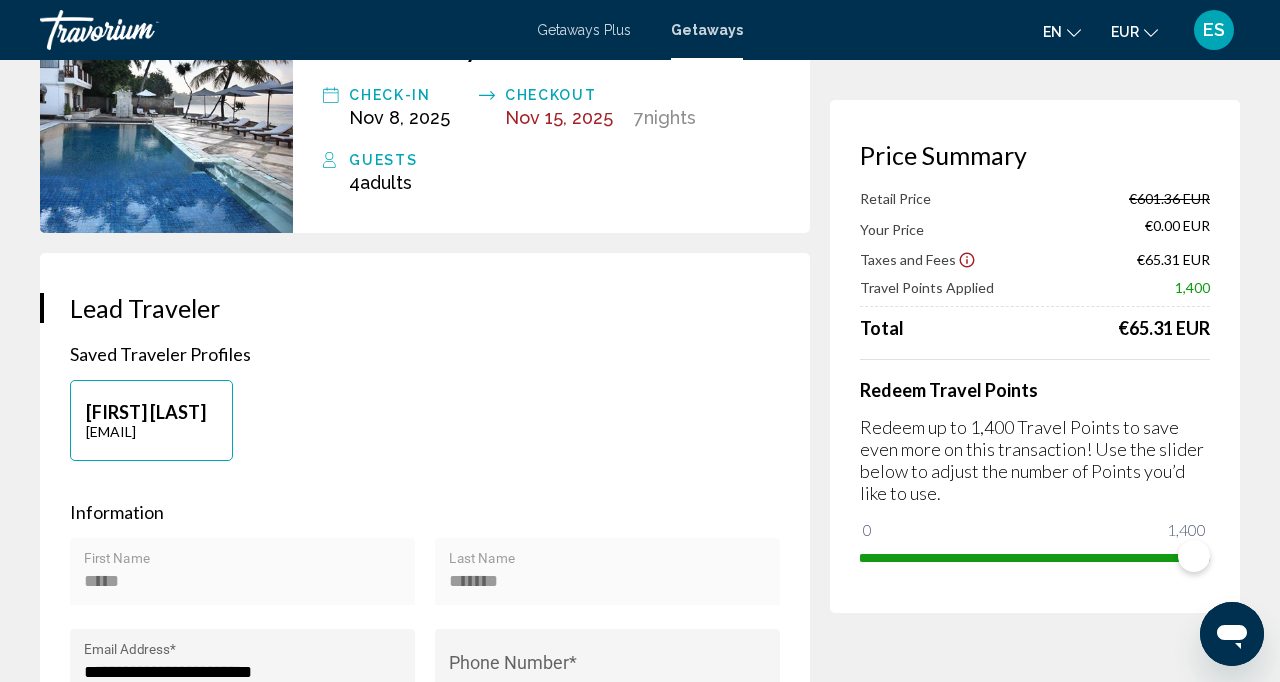 scroll, scrollTop: 0, scrollLeft: 0, axis: both 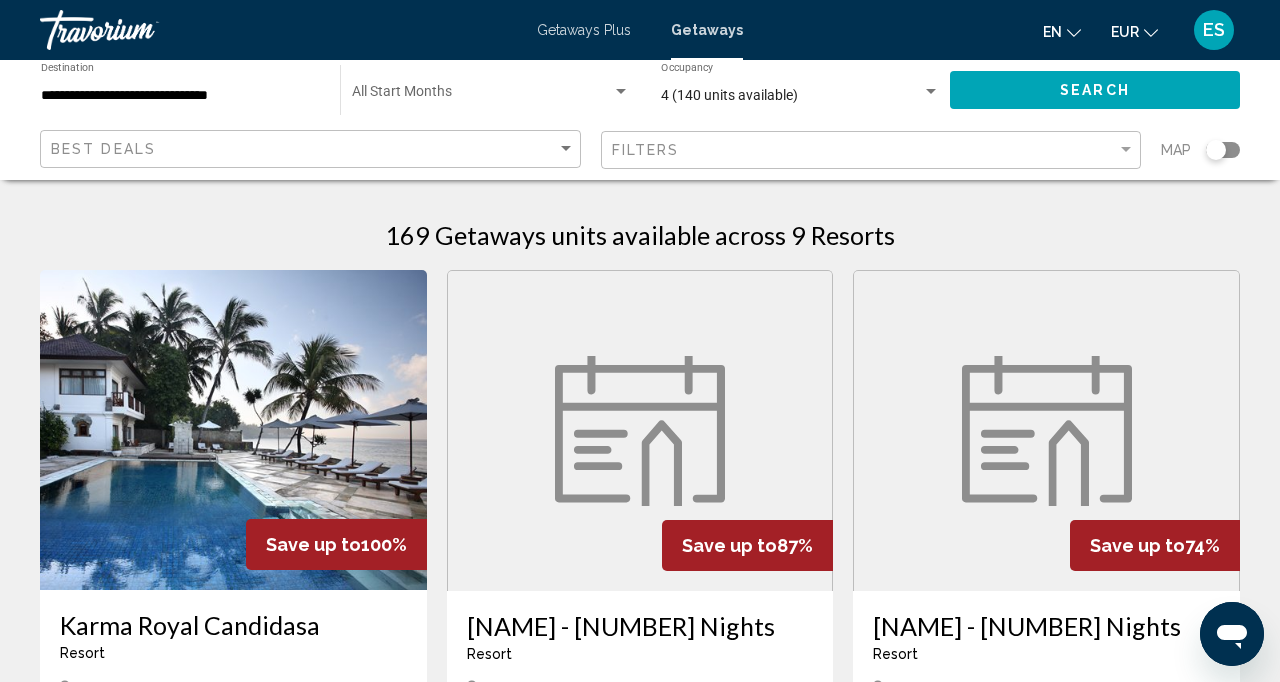 click on "**********" at bounding box center (180, 96) 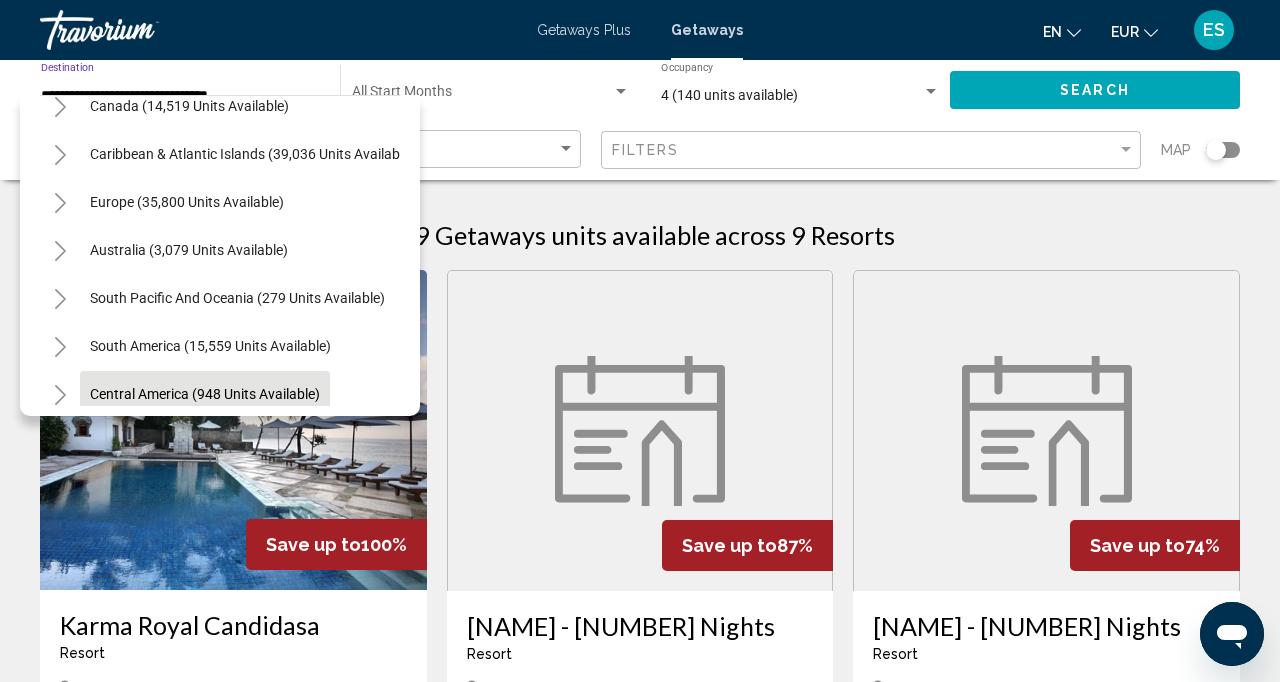 scroll, scrollTop: 162, scrollLeft: 0, axis: vertical 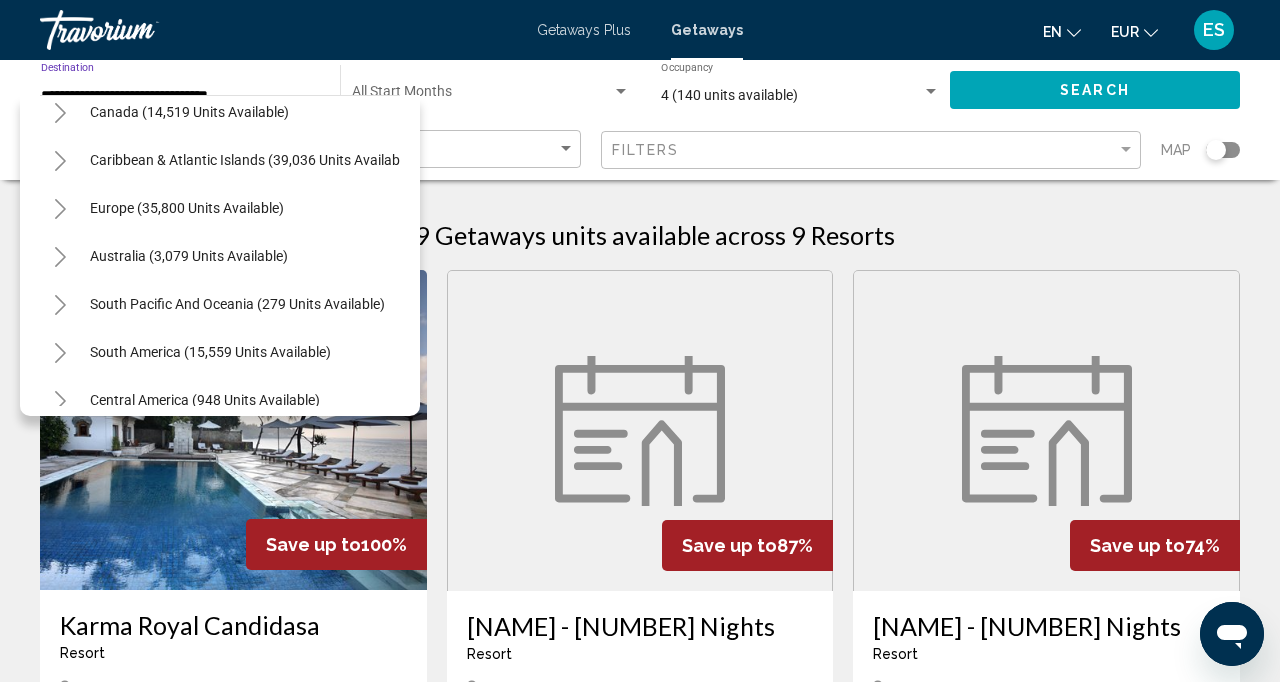 click 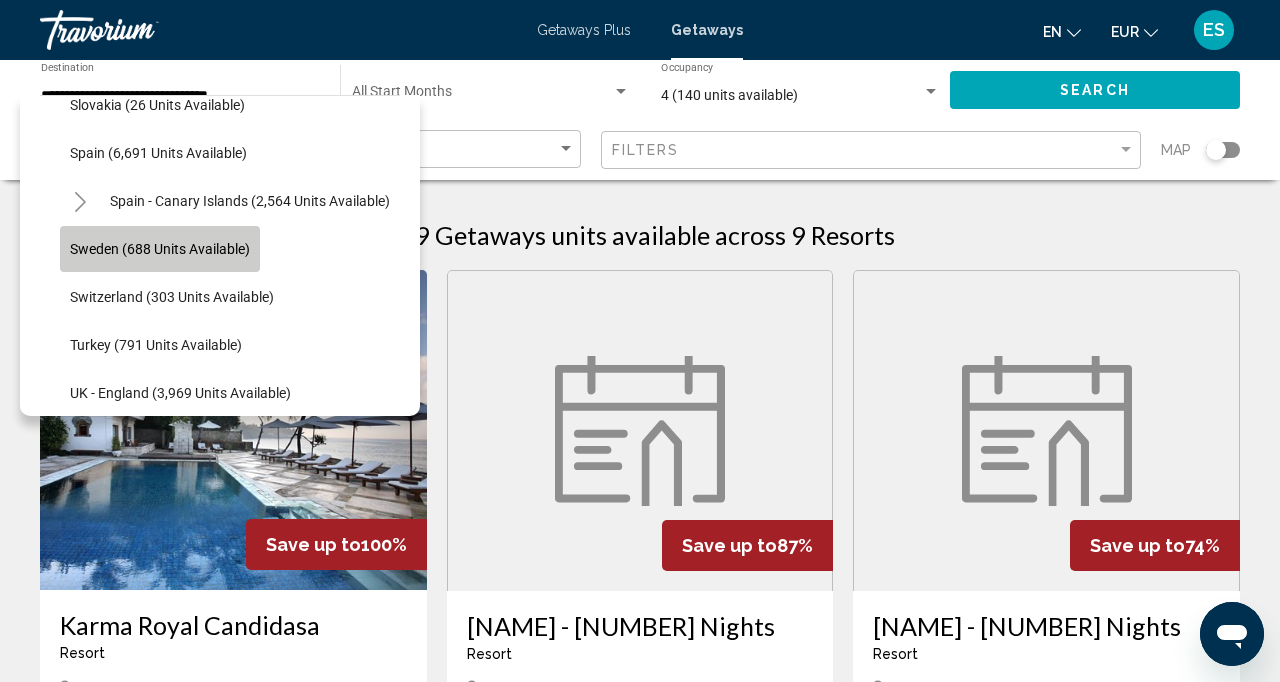 scroll, scrollTop: 1041, scrollLeft: 0, axis: vertical 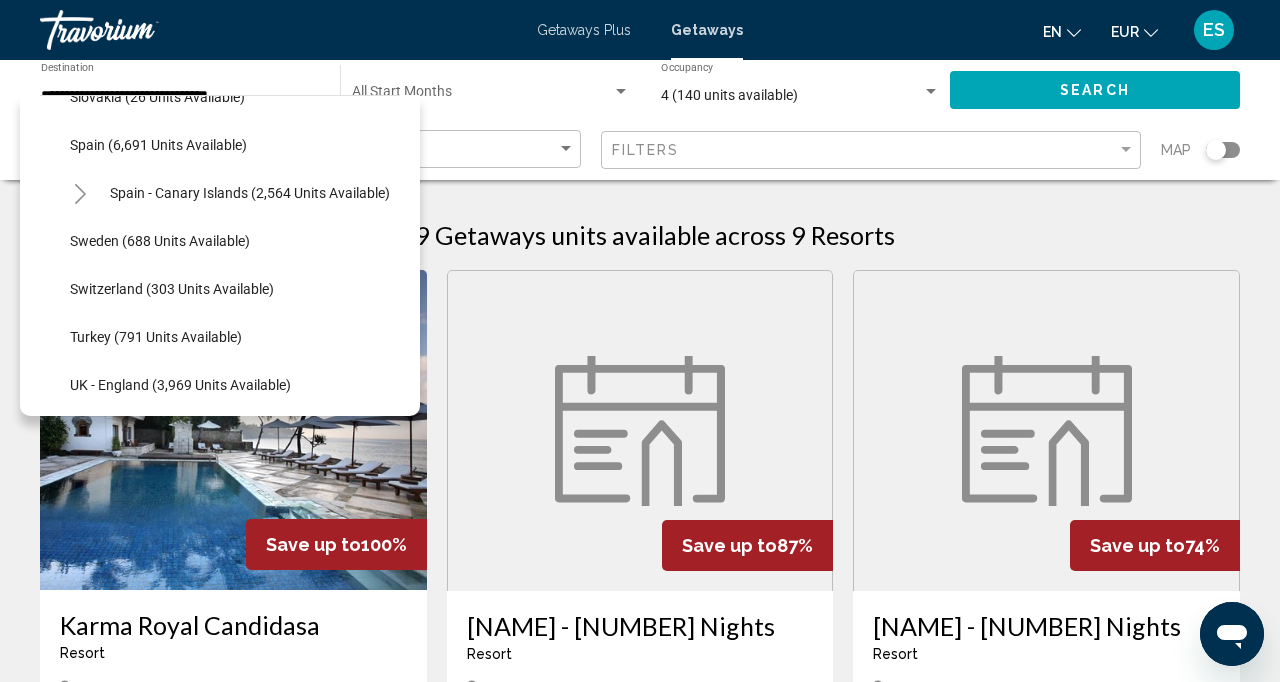 click on "Spain - Canary Islands (2,564 units available)" 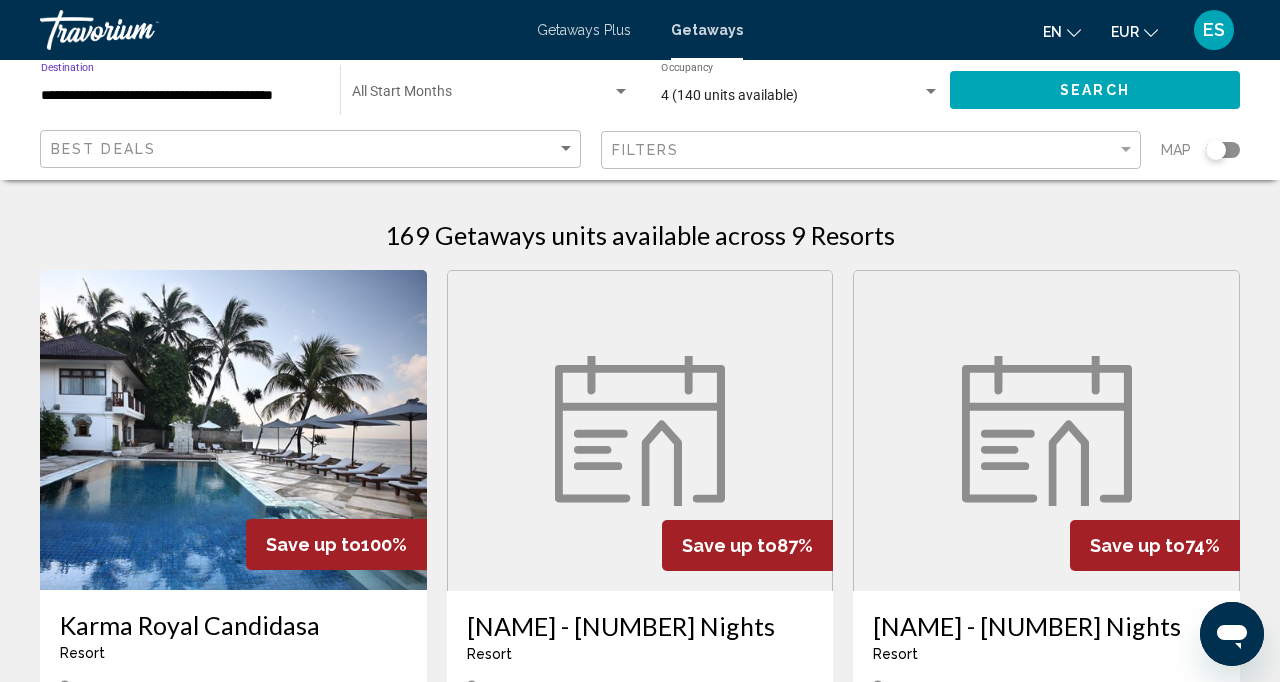 click at bounding box center (482, 96) 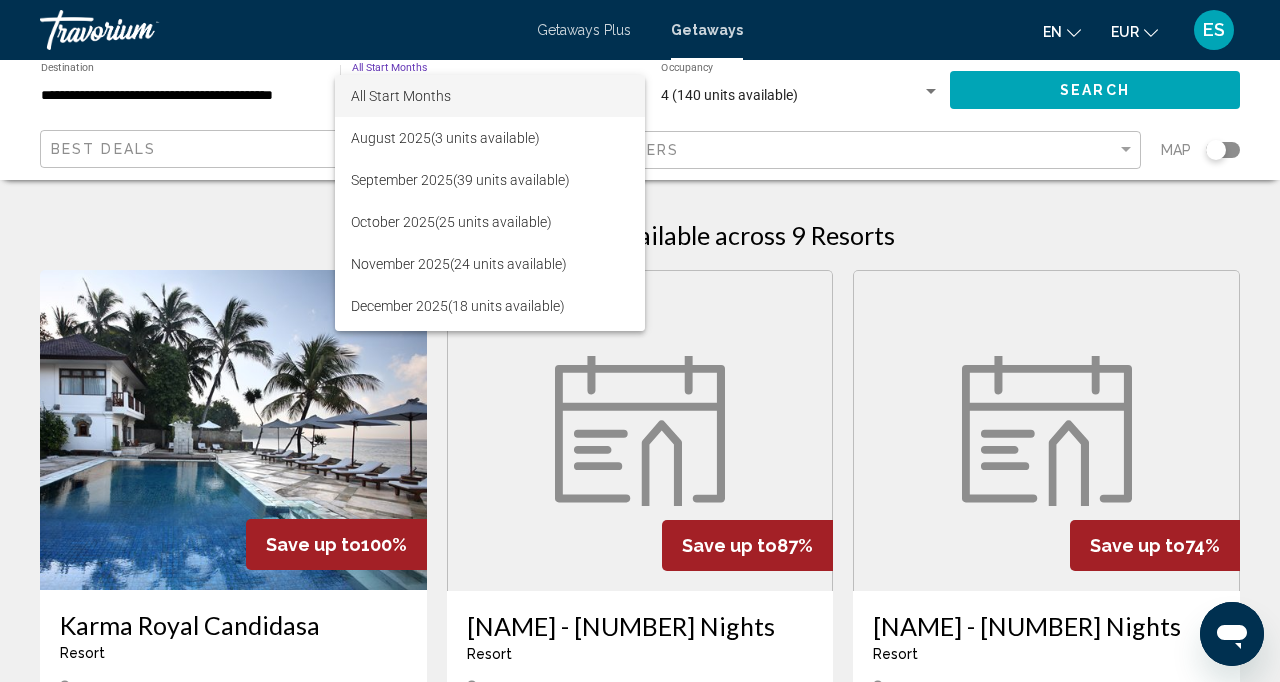 click on "All Start Months" at bounding box center (401, 96) 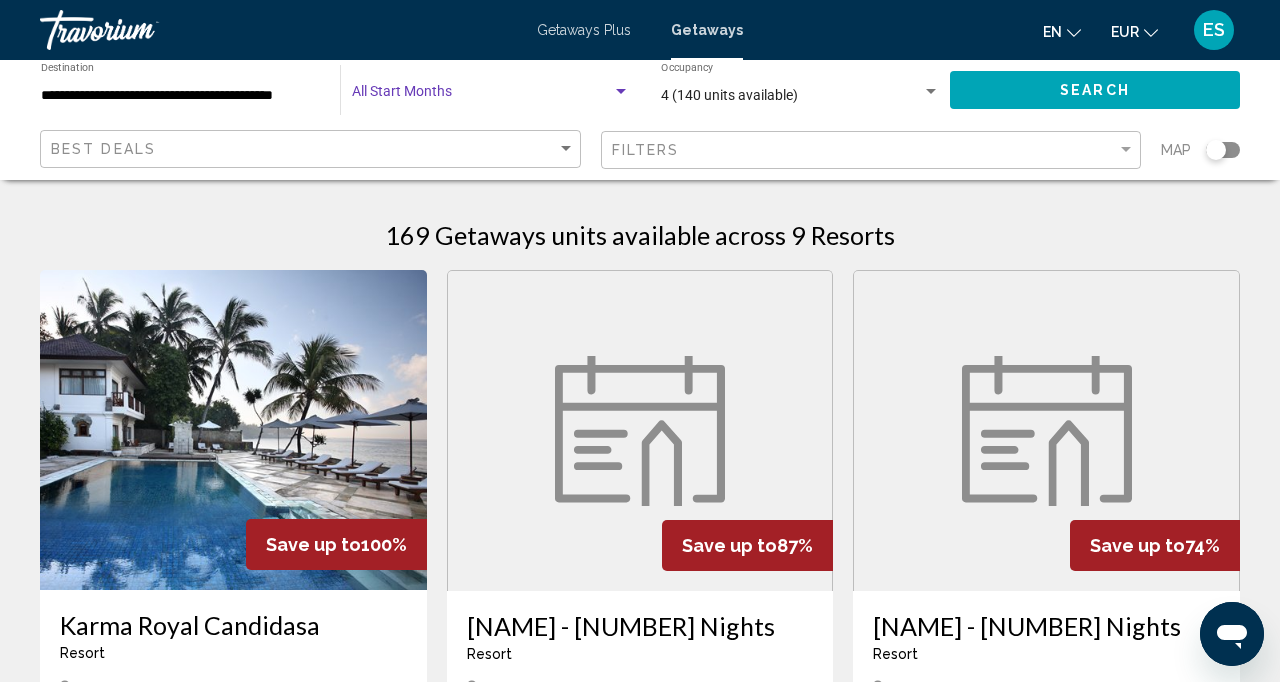 click on "Search" 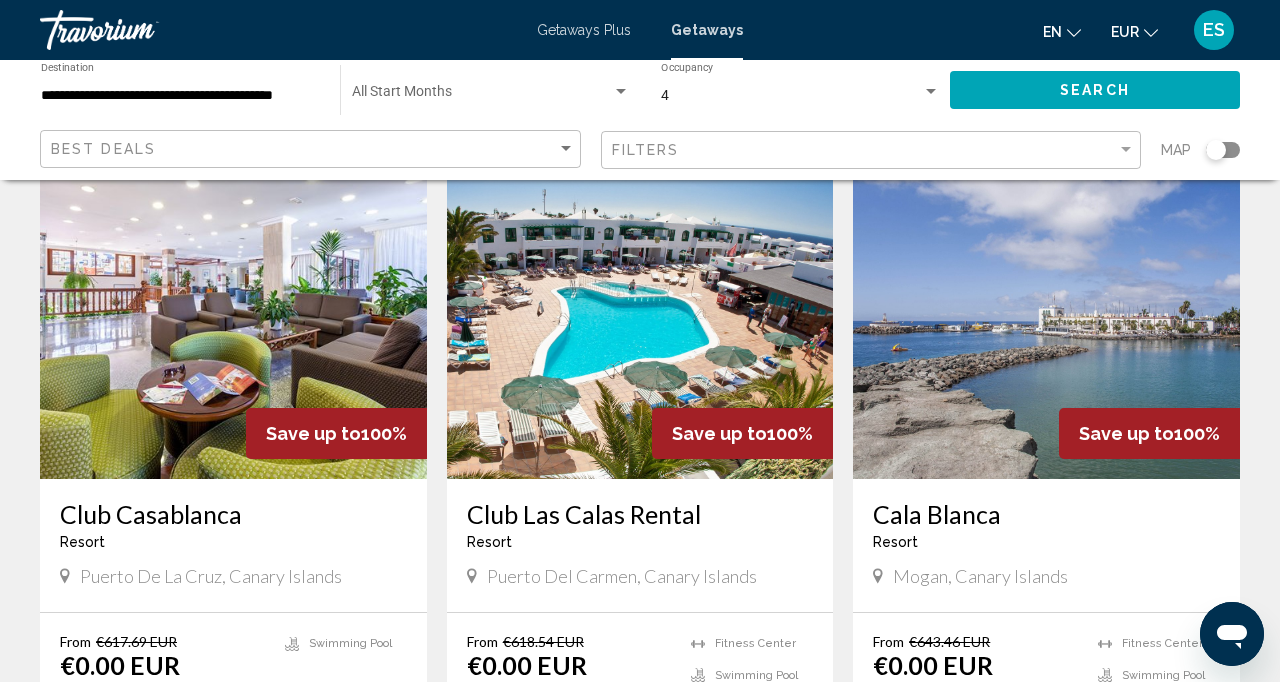 scroll, scrollTop: 1514, scrollLeft: 0, axis: vertical 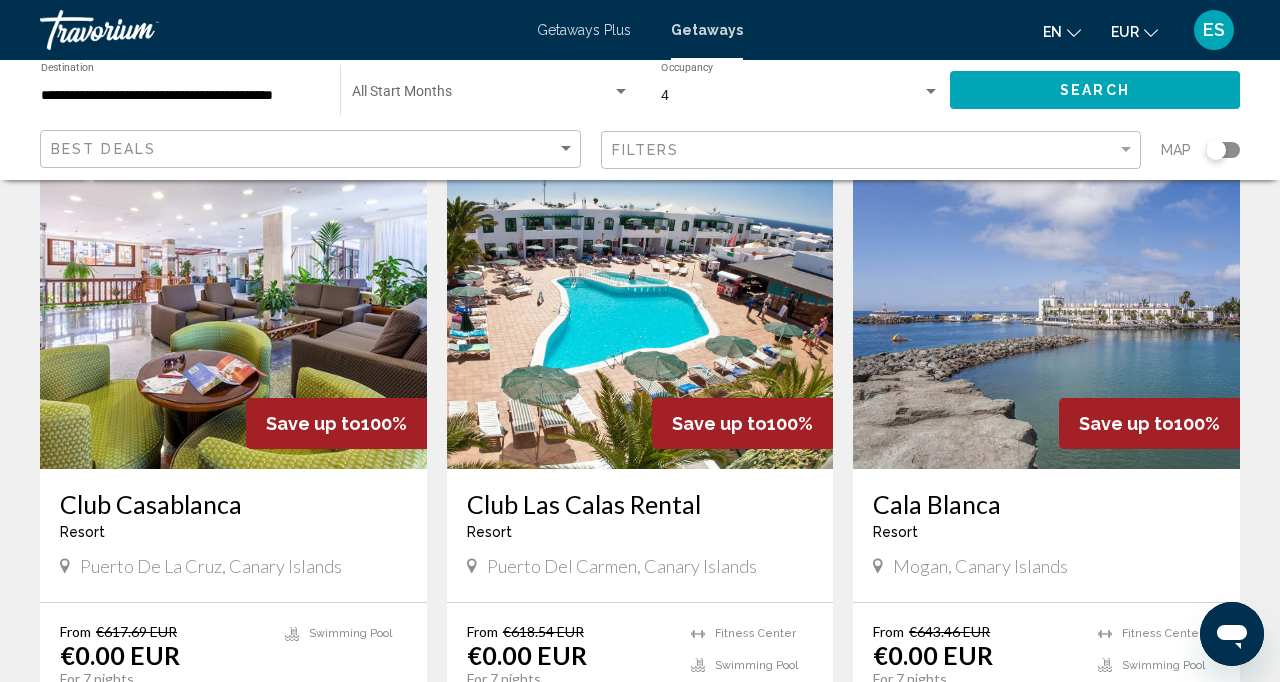 click on "Club Las Calas Rental  Resort  -  This is an adults only resort
Puerto del Carmen, Canary Islands" at bounding box center (640, 535) 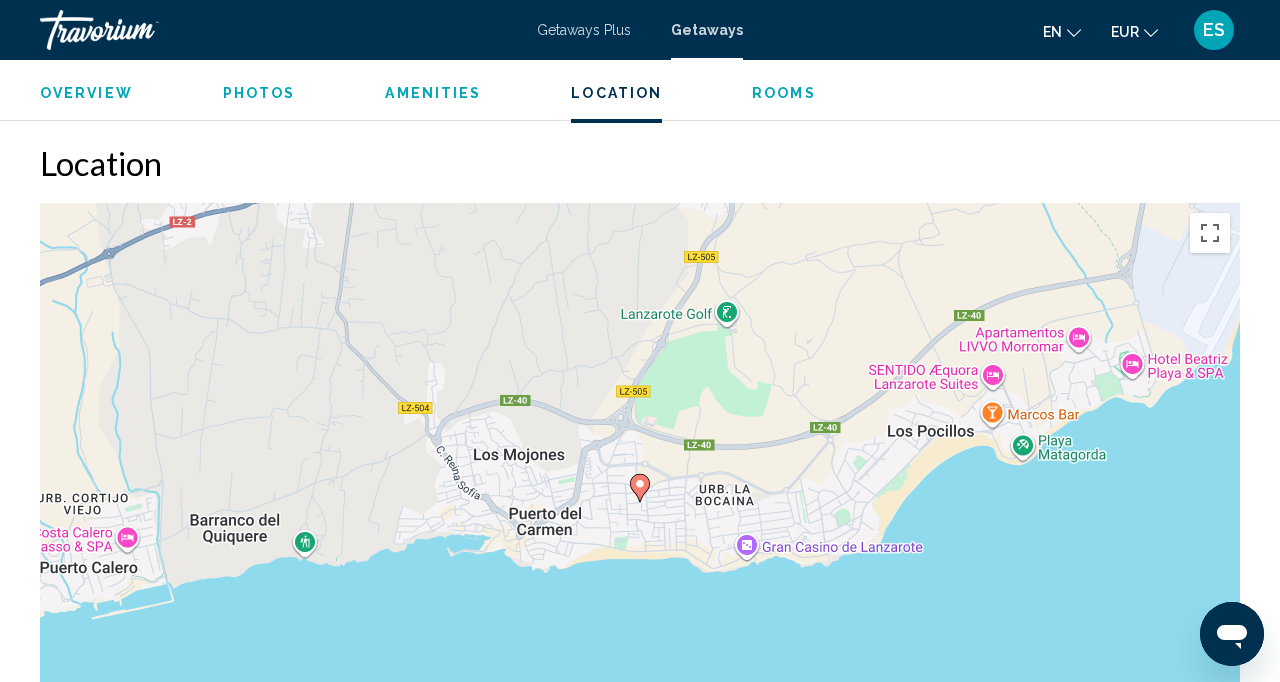 scroll, scrollTop: 3007, scrollLeft: 0, axis: vertical 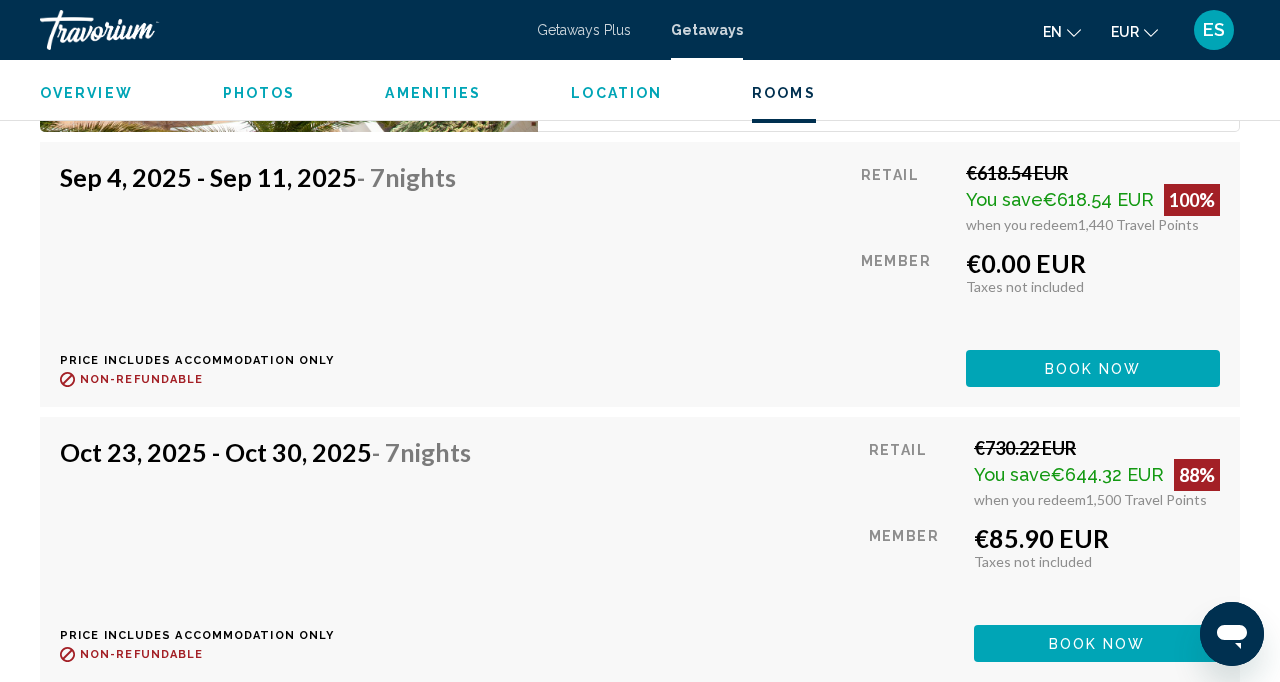 click on "Book now" at bounding box center (1093, 369) 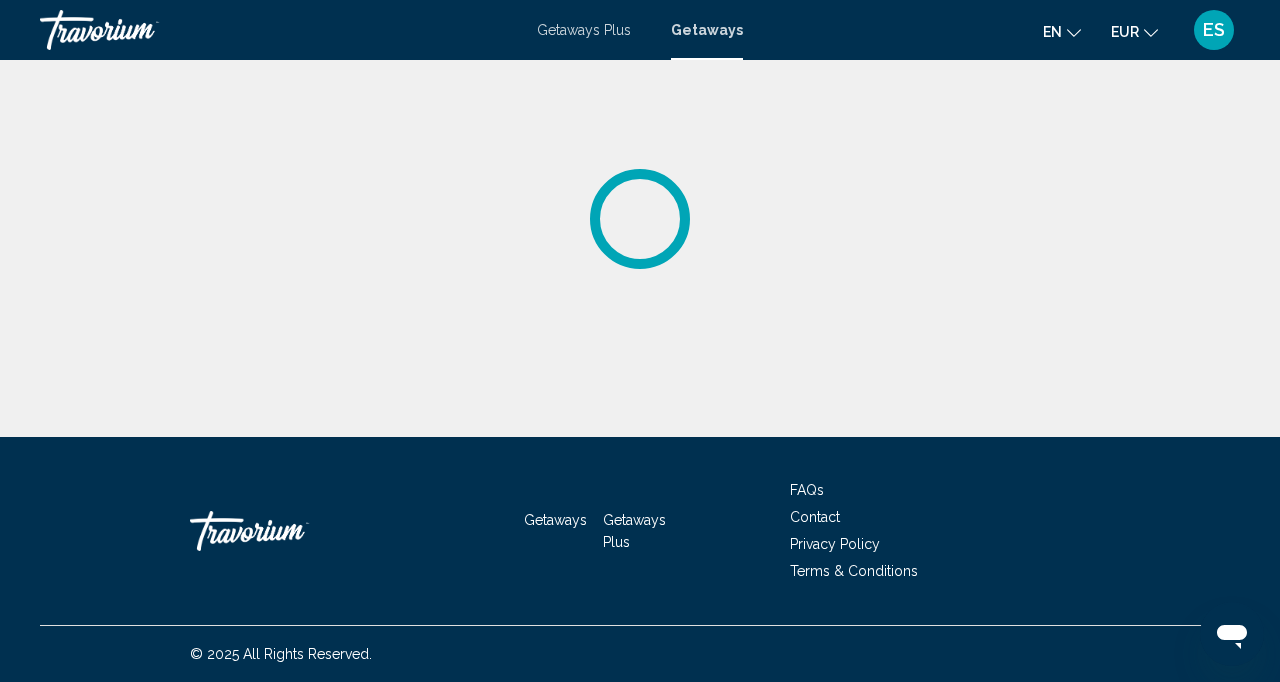 scroll, scrollTop: 0, scrollLeft: 0, axis: both 